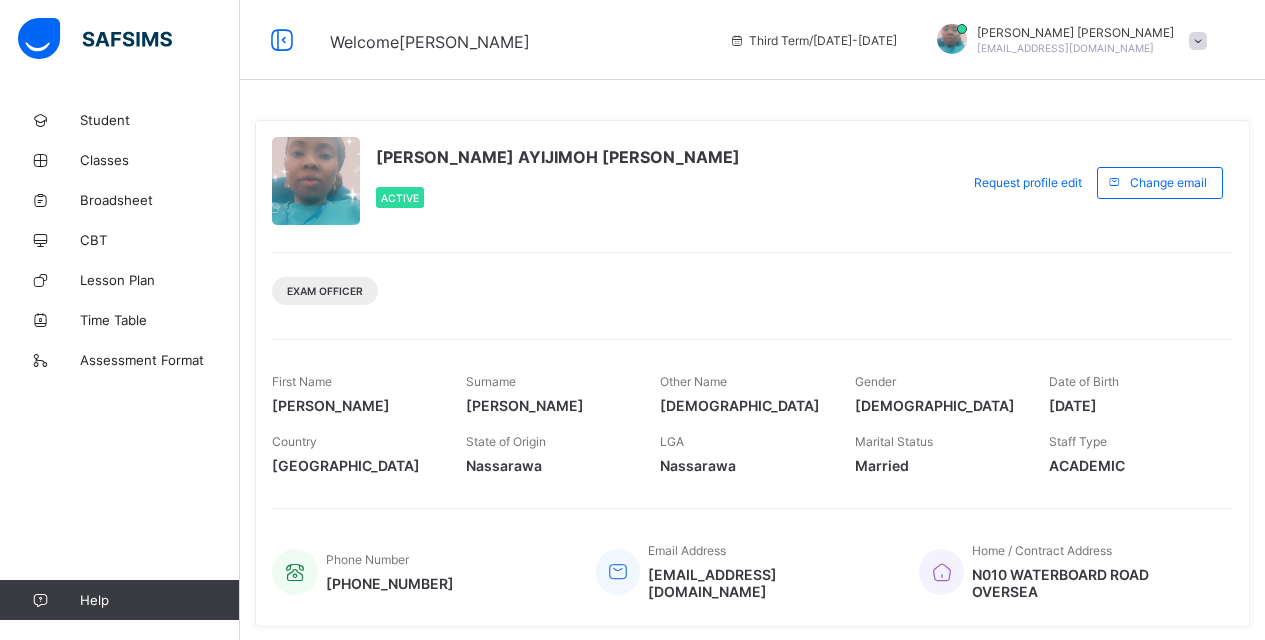 scroll, scrollTop: 0, scrollLeft: 0, axis: both 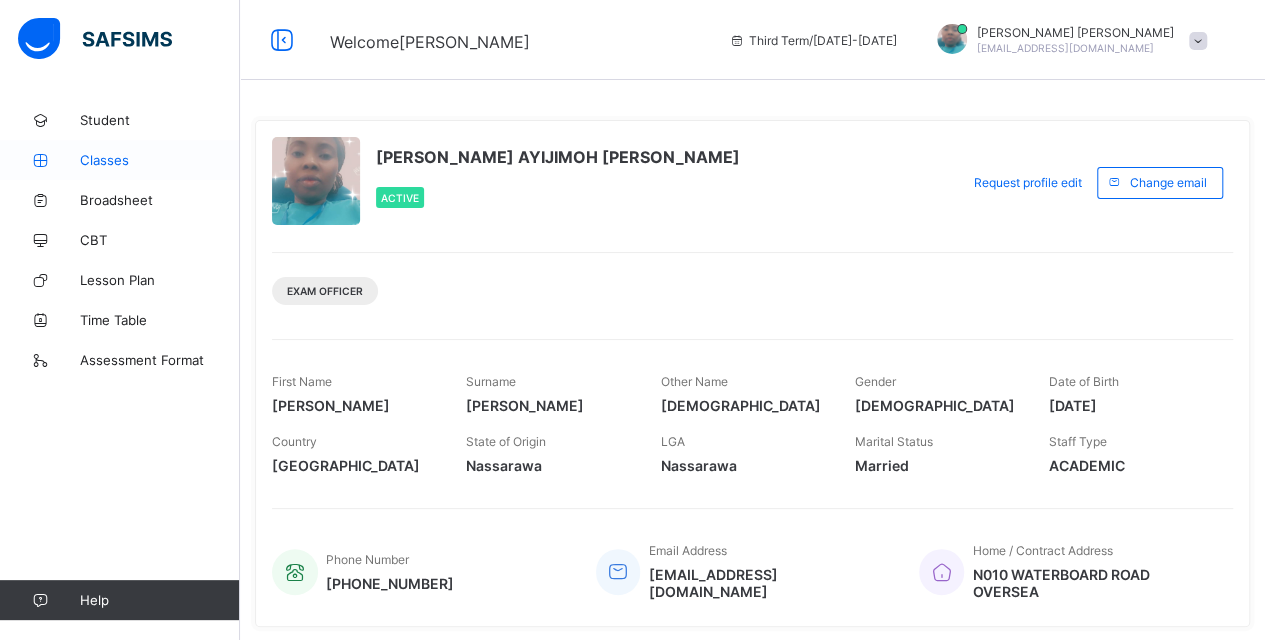 click on "Classes" at bounding box center [160, 160] 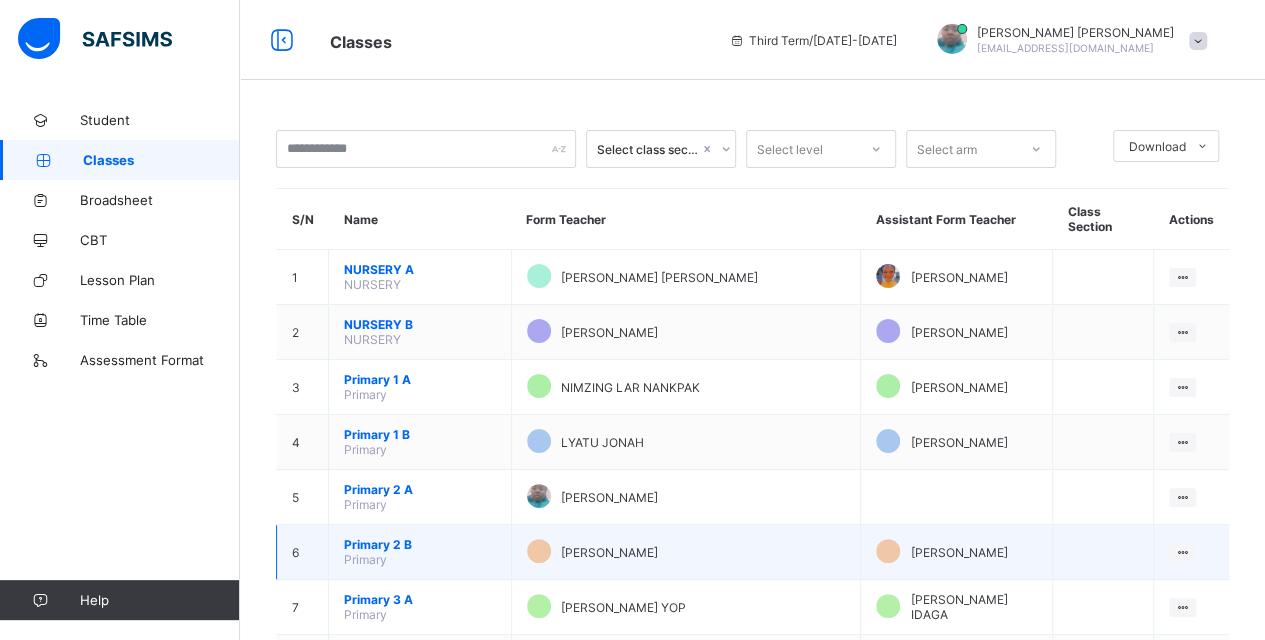 scroll, scrollTop: 100, scrollLeft: 0, axis: vertical 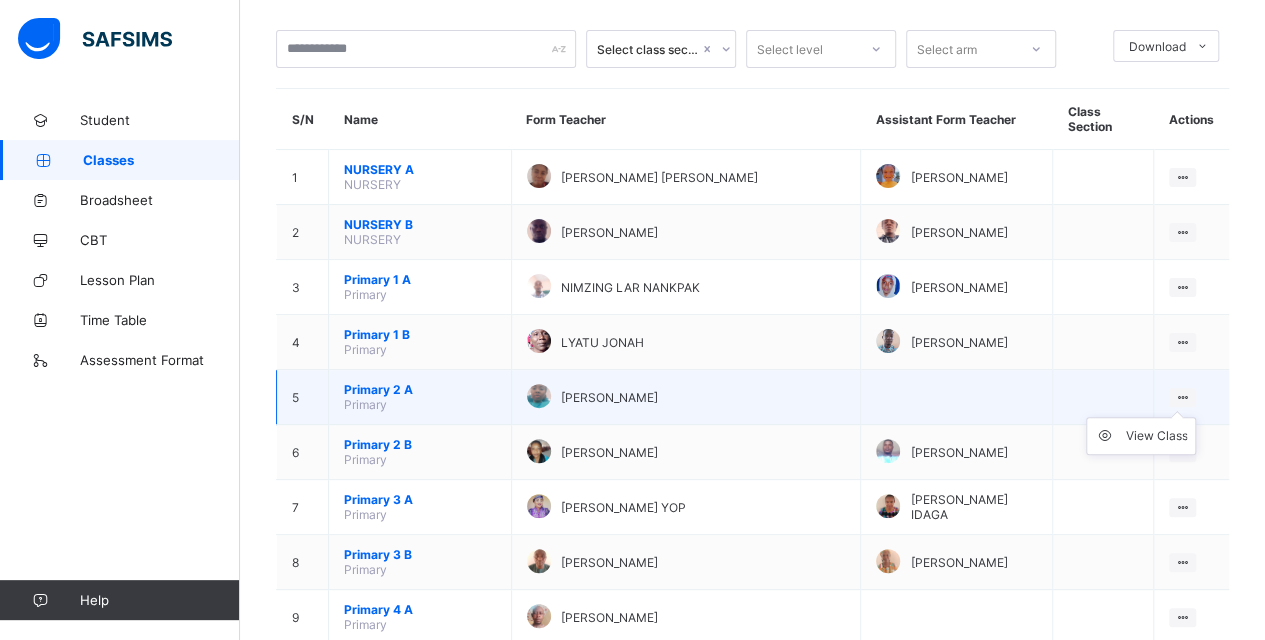 click on "View Class" at bounding box center [1141, 436] 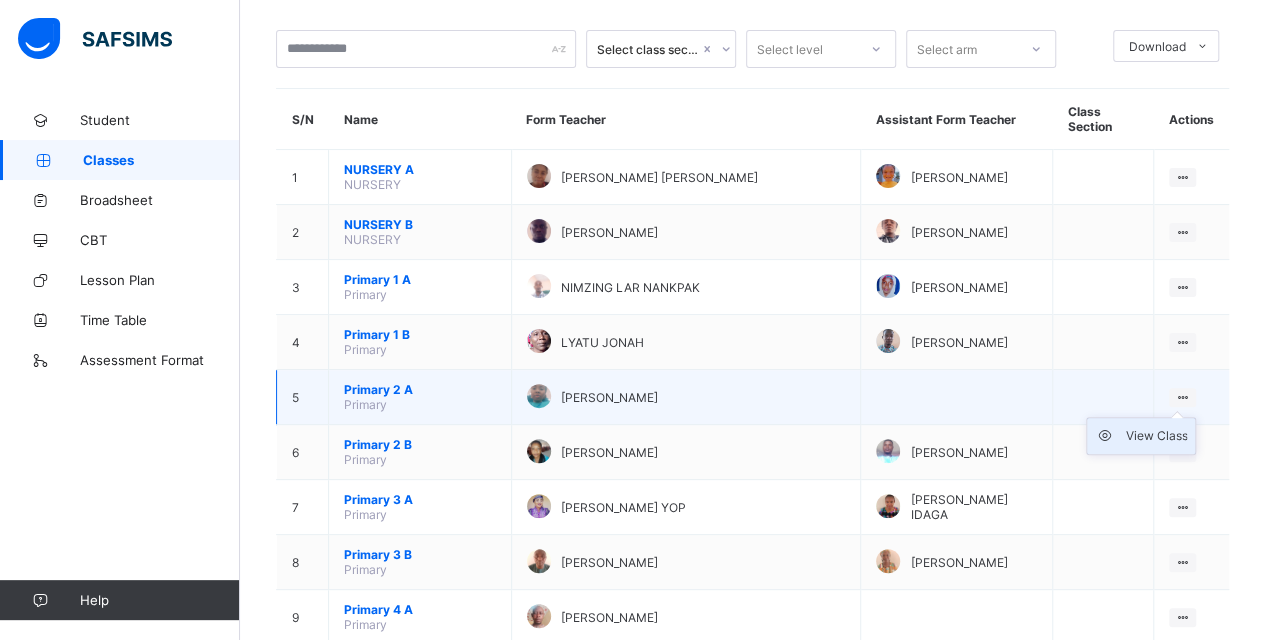 click on "View Class" at bounding box center (1156, 436) 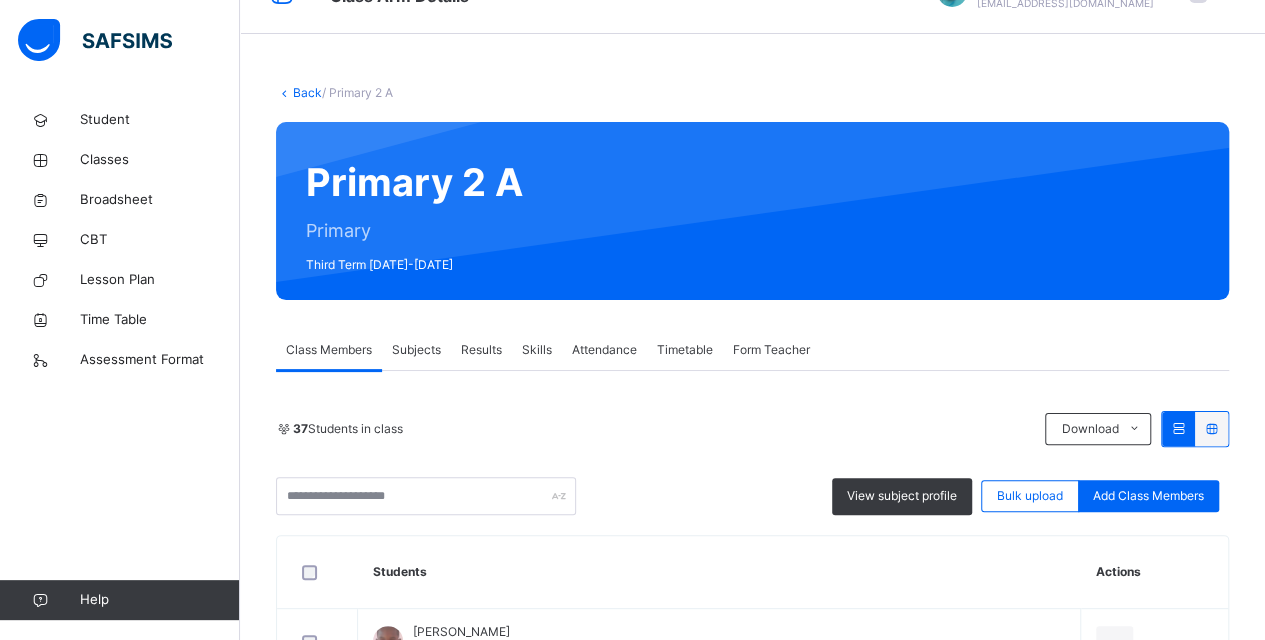 scroll, scrollTop: 0, scrollLeft: 0, axis: both 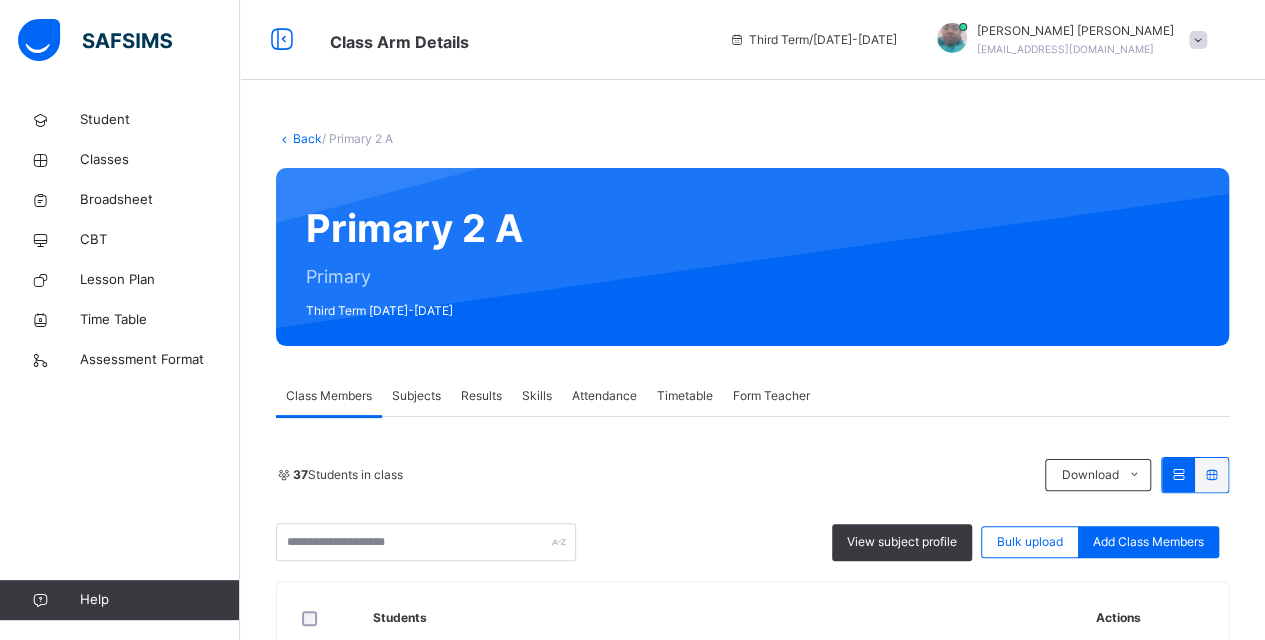 click on "Attendance" at bounding box center (604, 396) 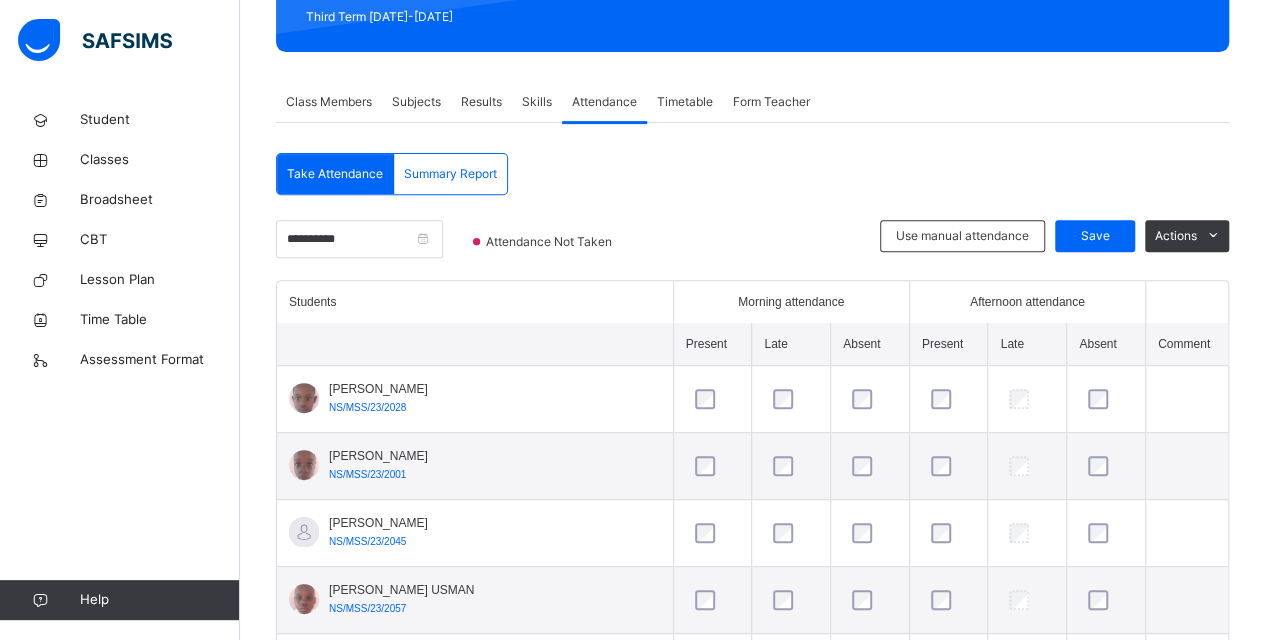 scroll, scrollTop: 300, scrollLeft: 0, axis: vertical 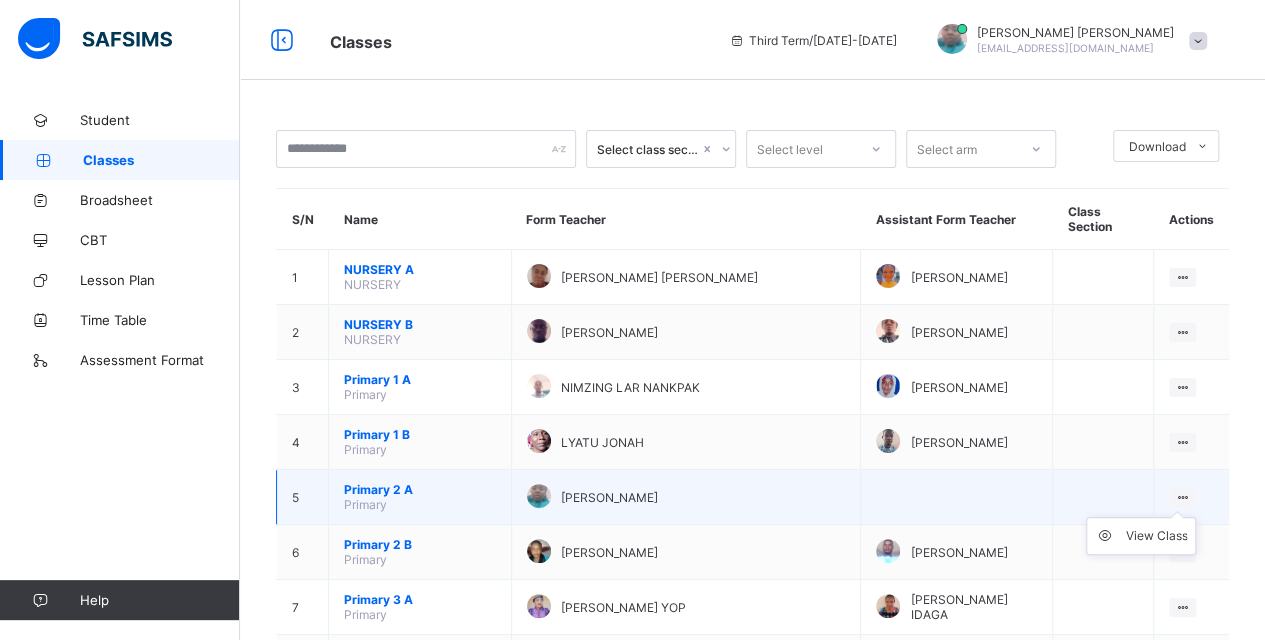 click on "View Class" at bounding box center [1141, 536] 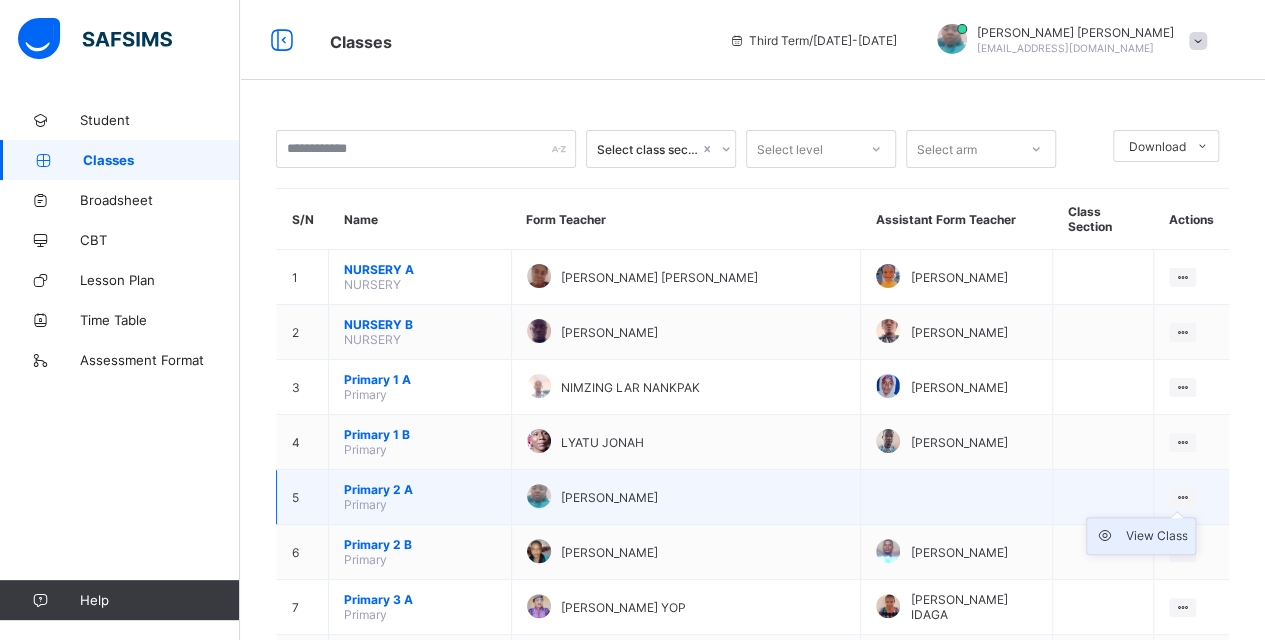 click on "View Class" at bounding box center (1156, 536) 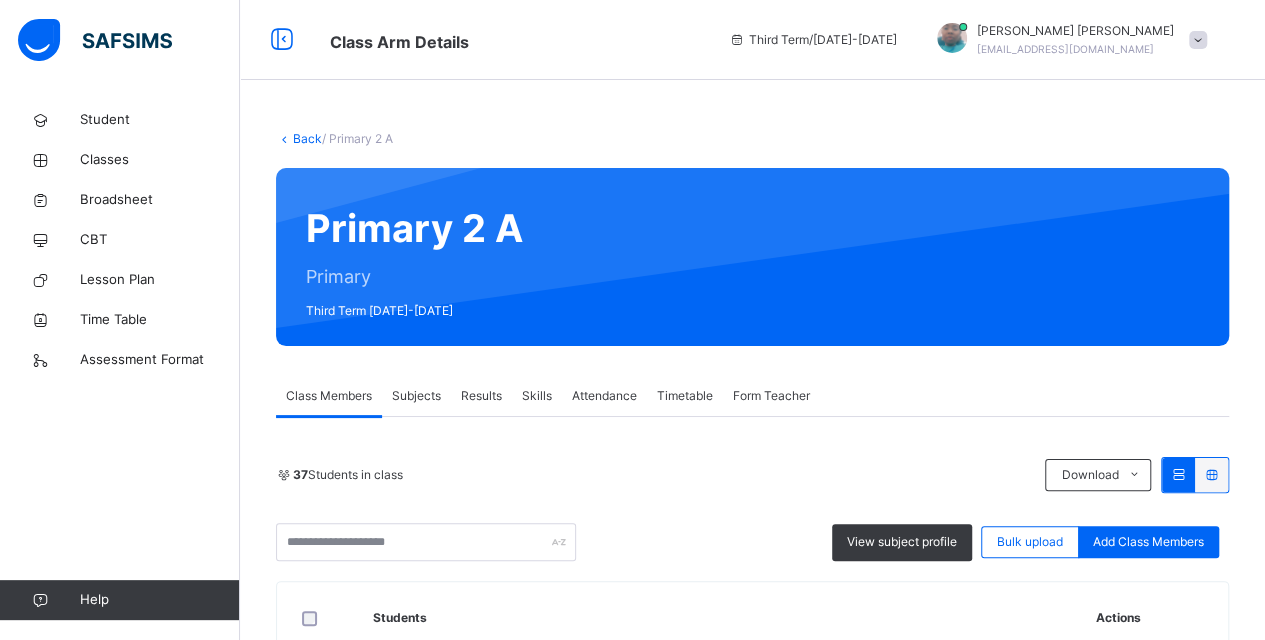 click on "Attendance" at bounding box center (604, 396) 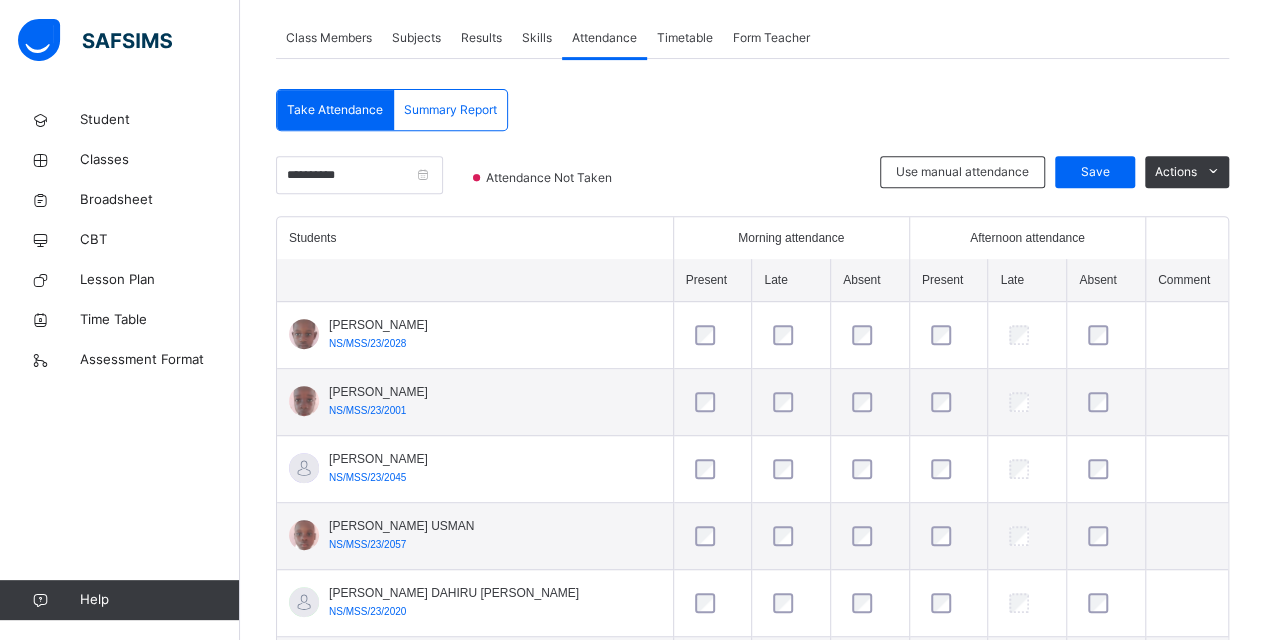scroll, scrollTop: 400, scrollLeft: 0, axis: vertical 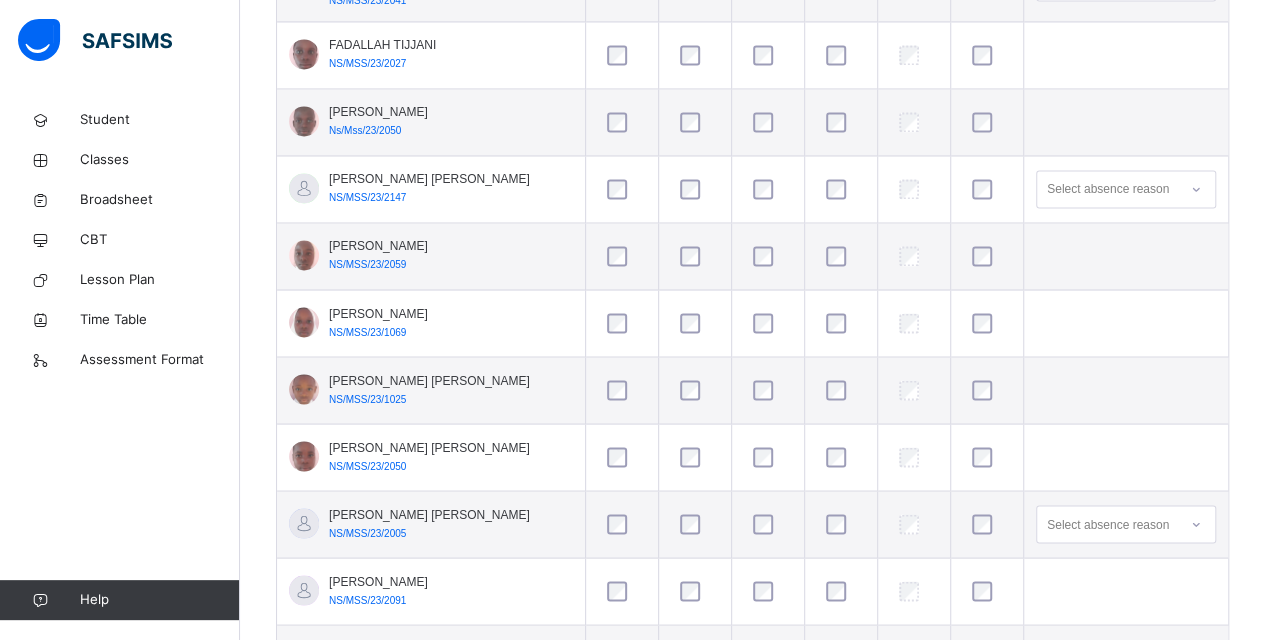 click at bounding box center [987, 524] 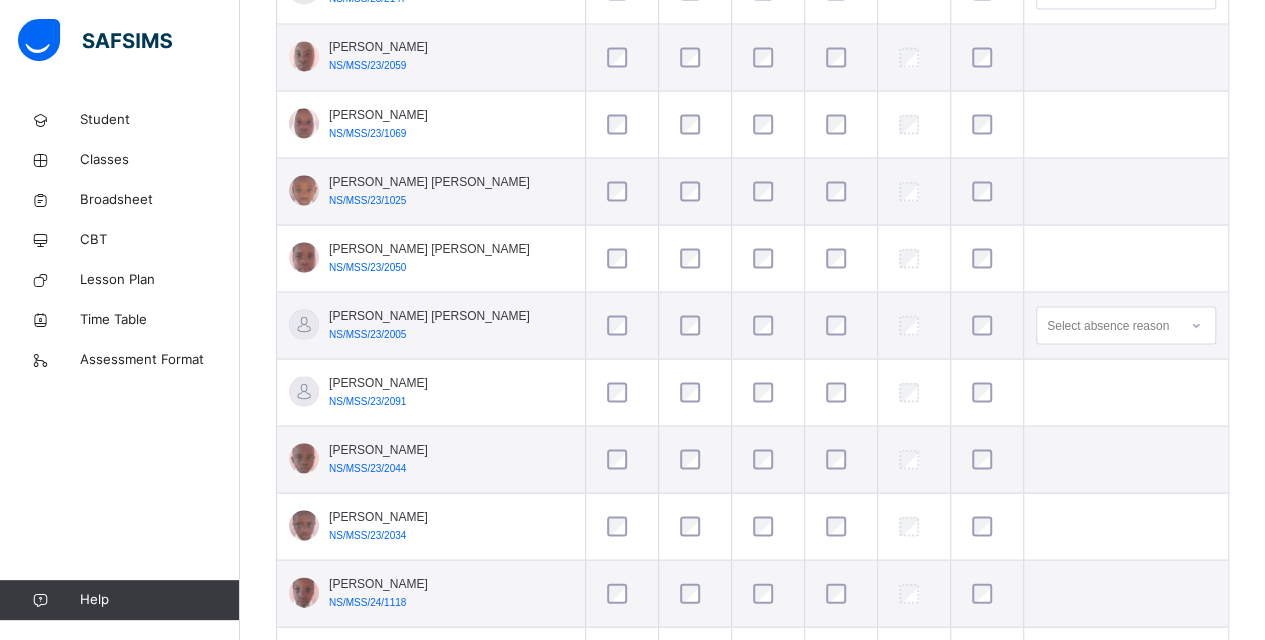 scroll, scrollTop: 1800, scrollLeft: 0, axis: vertical 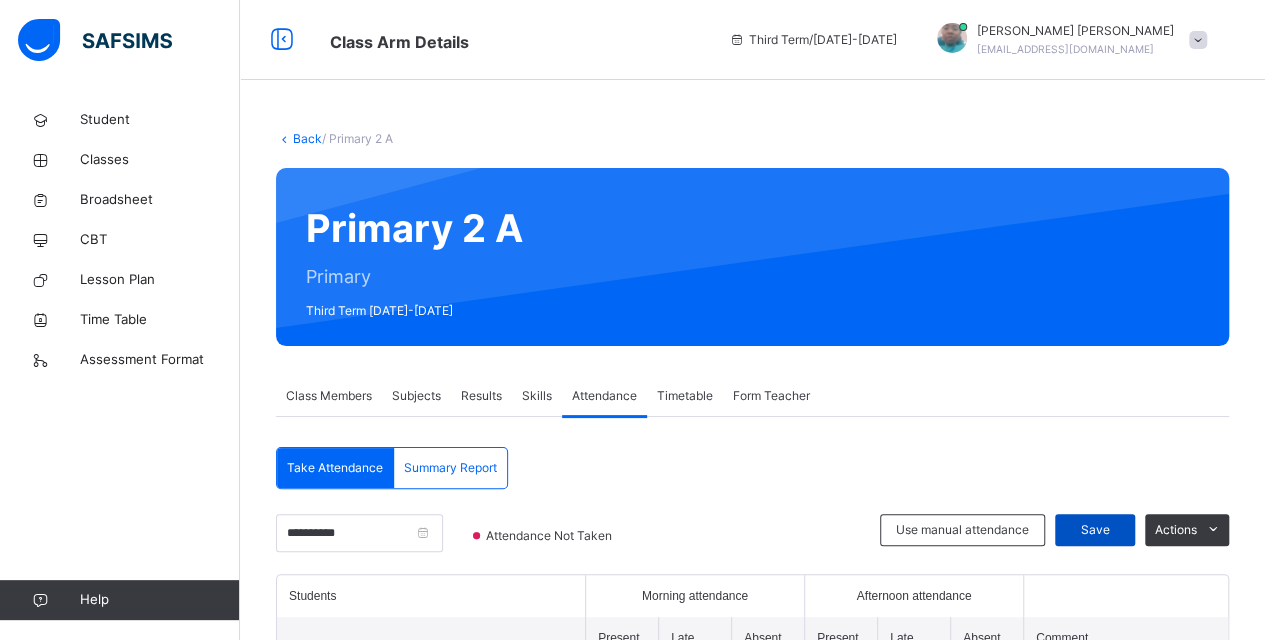 click on "Save" at bounding box center [1095, 530] 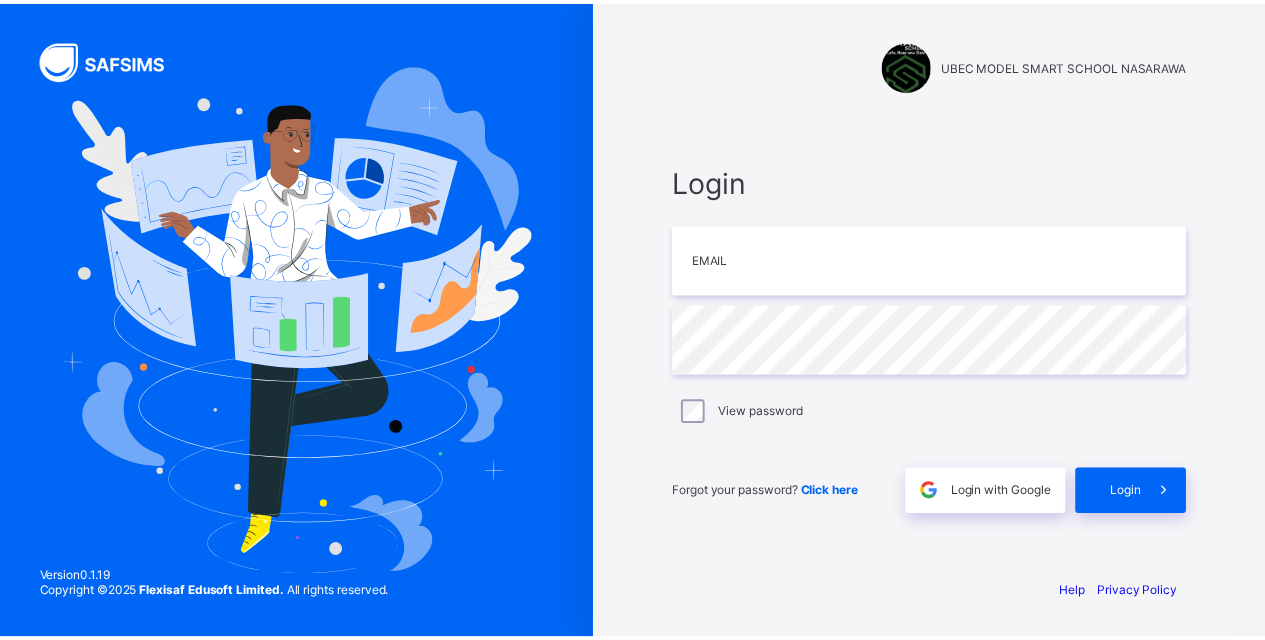scroll, scrollTop: 0, scrollLeft: 0, axis: both 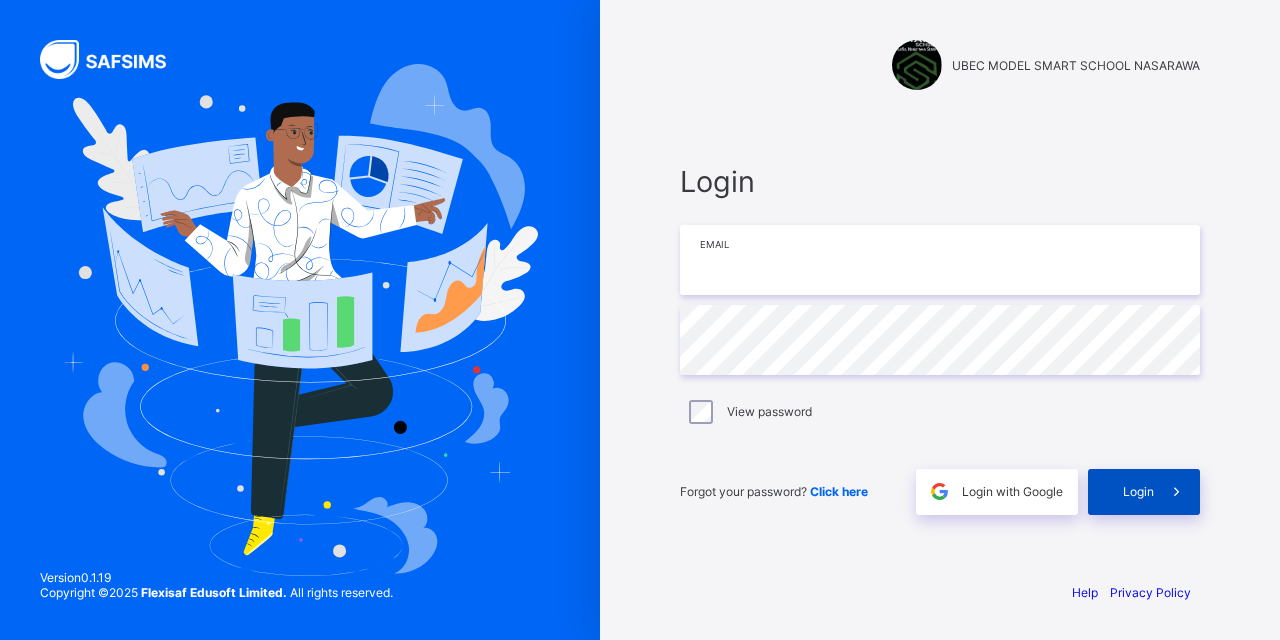 type on "**********" 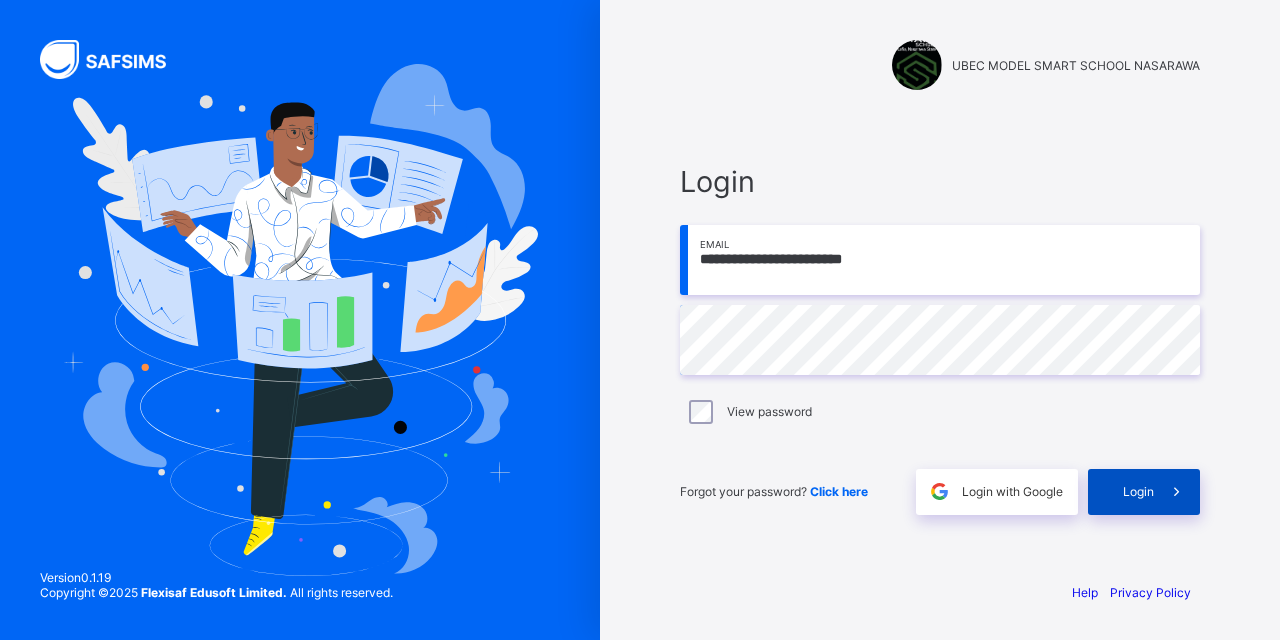 click at bounding box center [1177, 492] 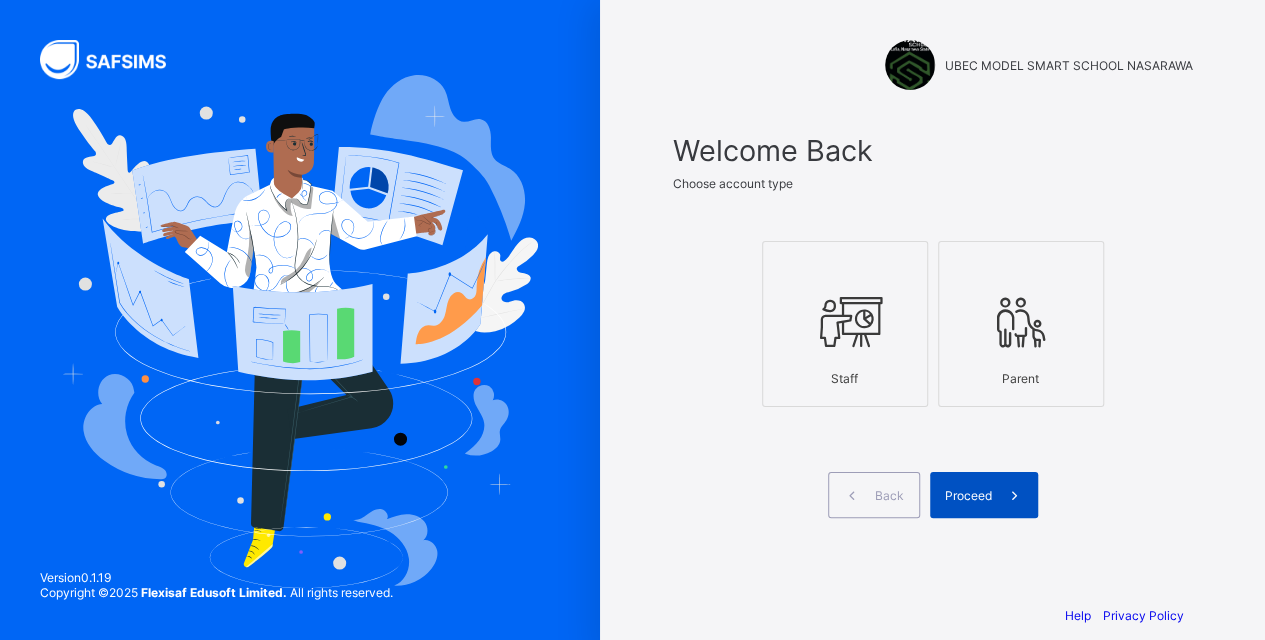 click on "Proceed" at bounding box center (968, 495) 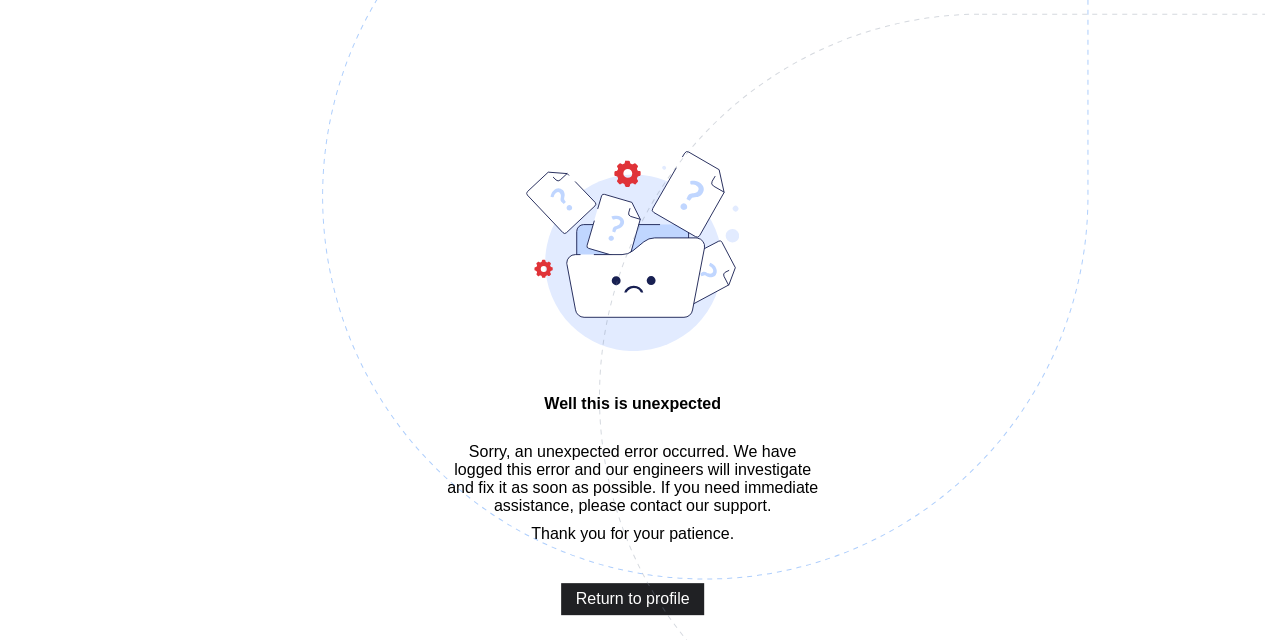 click on "Return to profile" at bounding box center (633, 599) 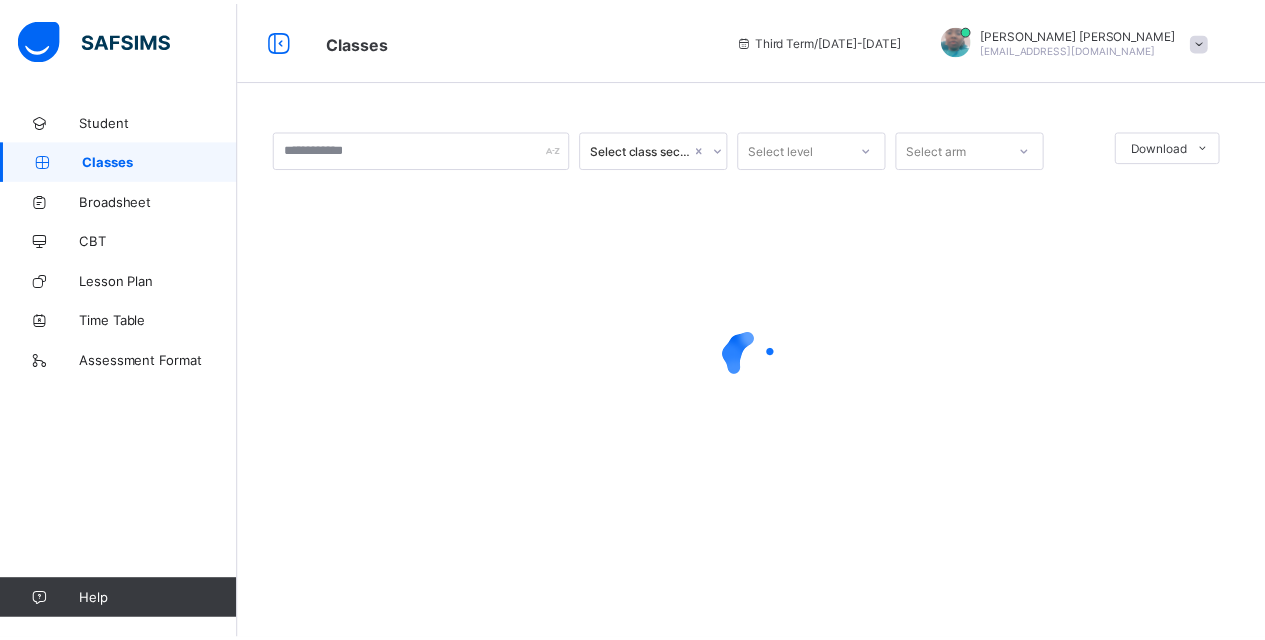 scroll, scrollTop: 0, scrollLeft: 0, axis: both 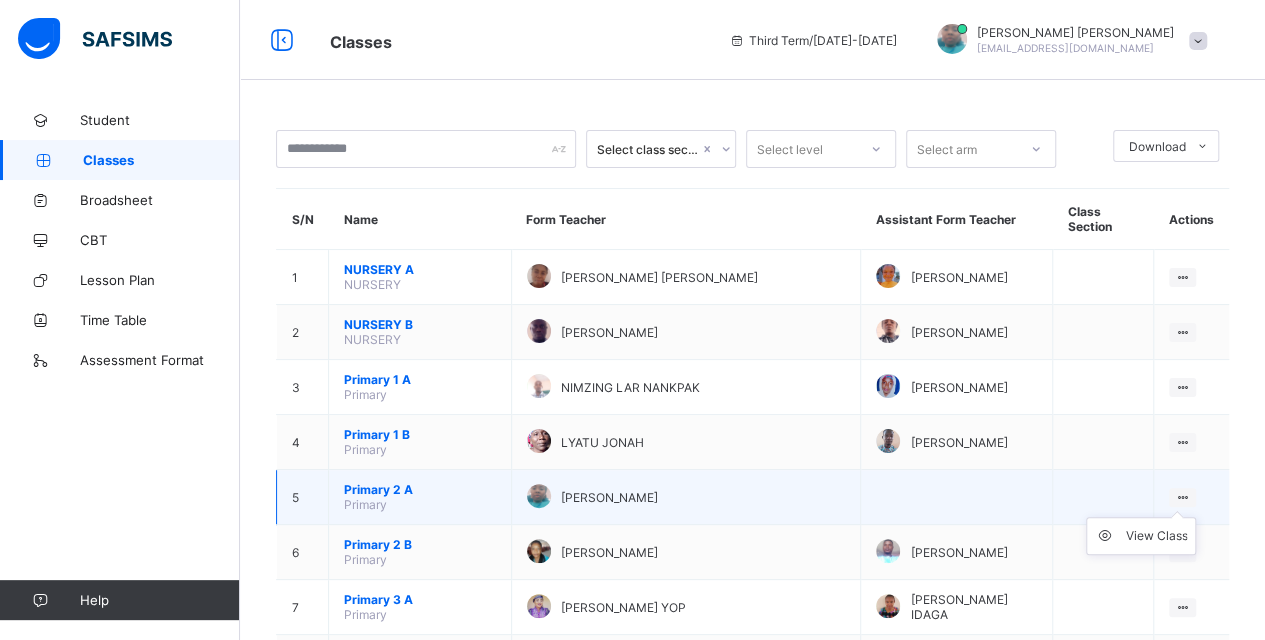 click on "View Class" at bounding box center (1141, 536) 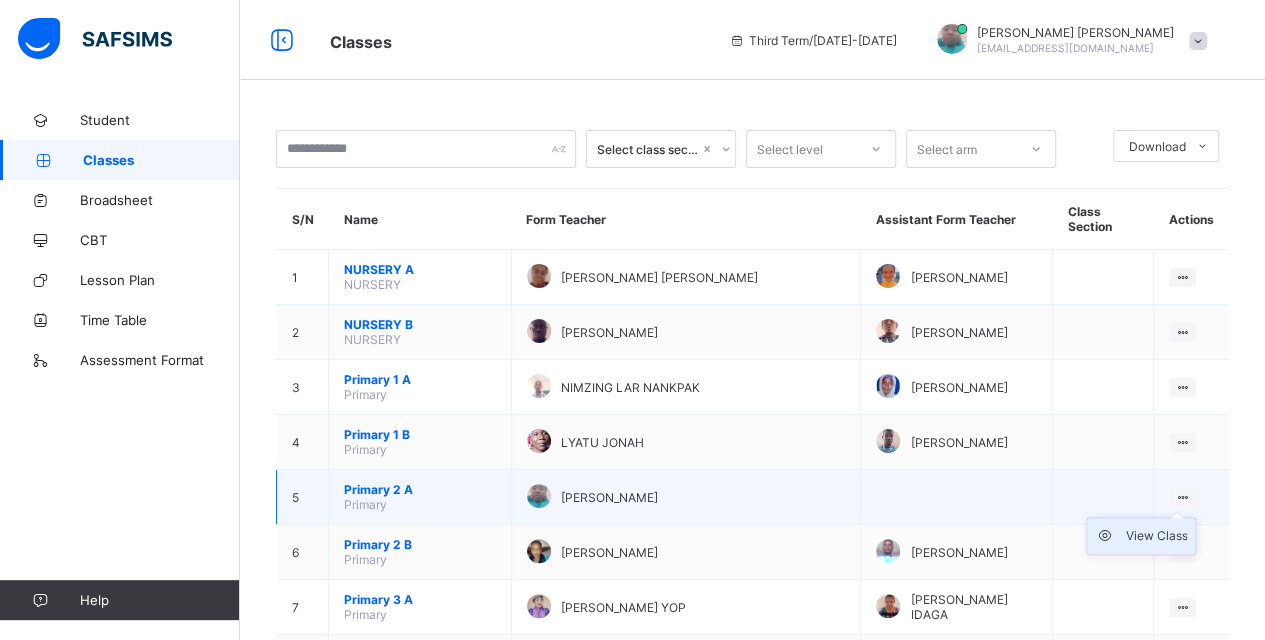 click on "View Class" at bounding box center [1156, 536] 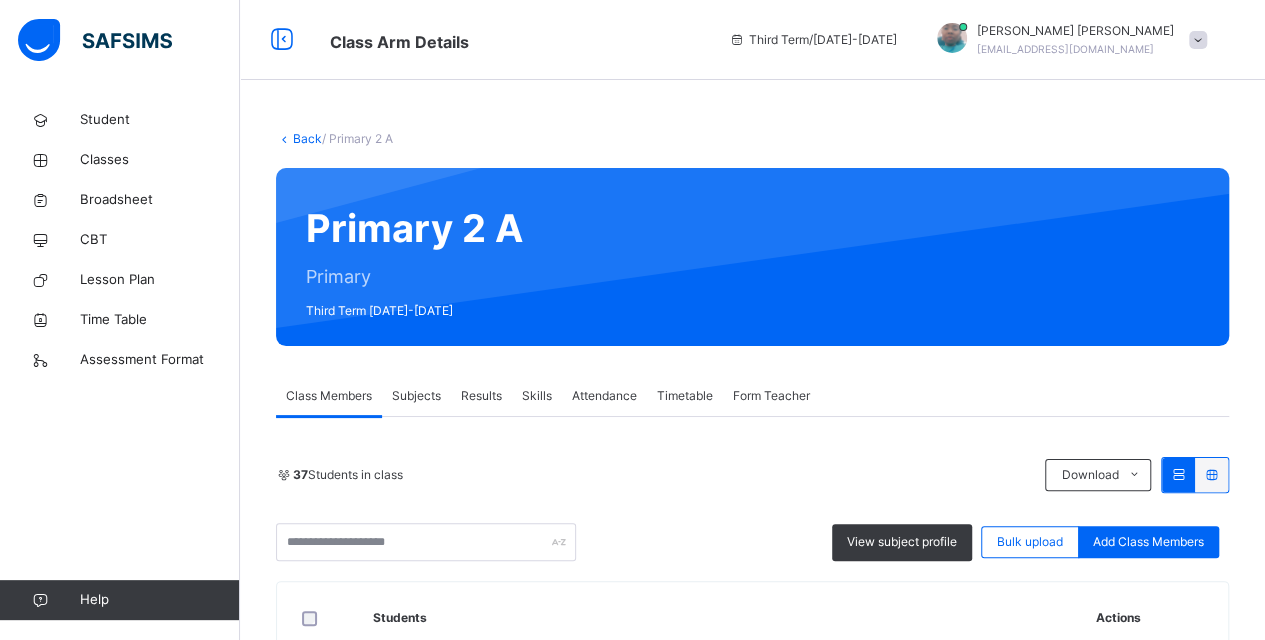 click on "Attendance" at bounding box center [604, 396] 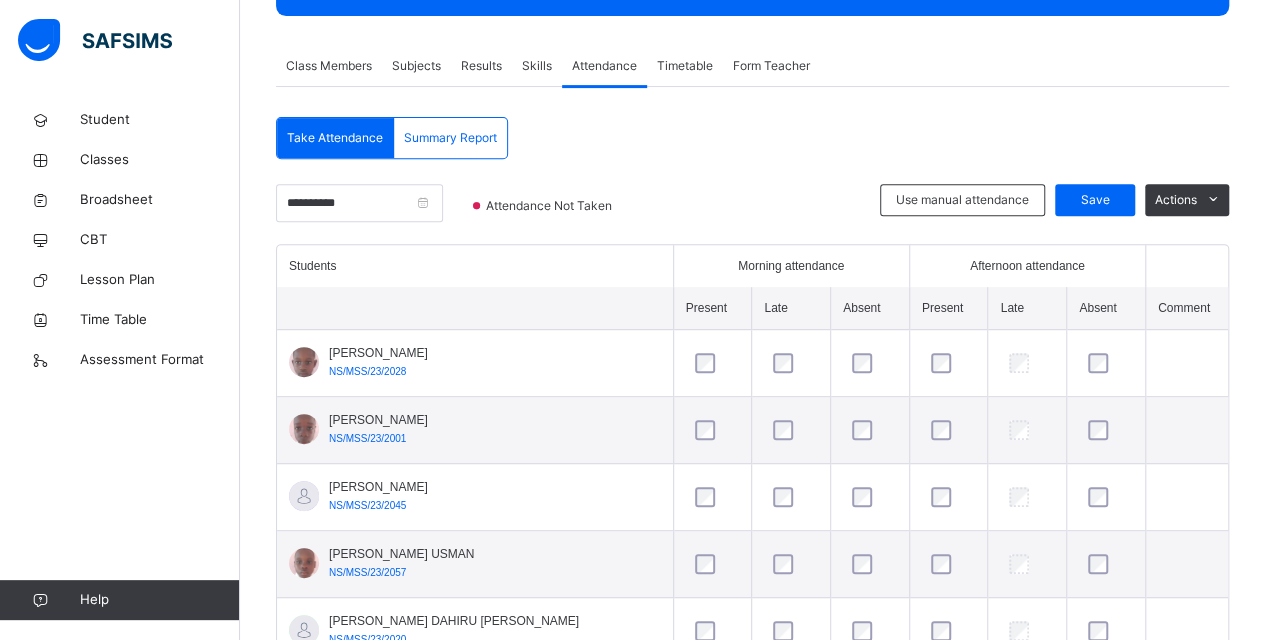 scroll, scrollTop: 400, scrollLeft: 0, axis: vertical 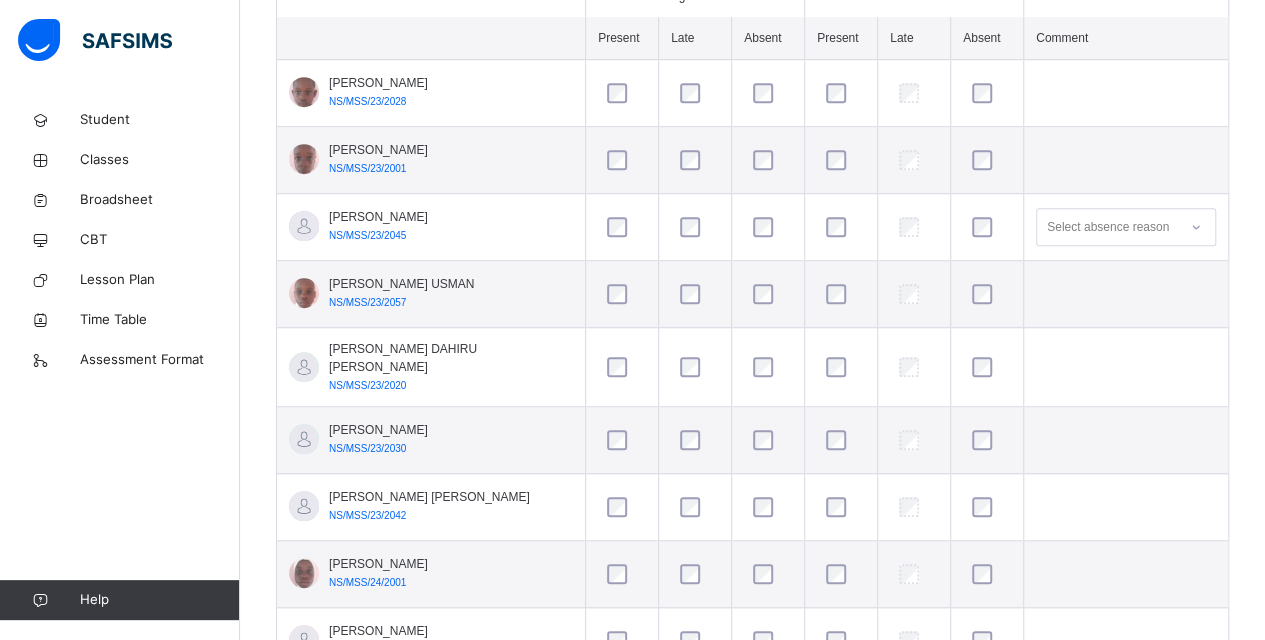 click at bounding box center [768, 367] 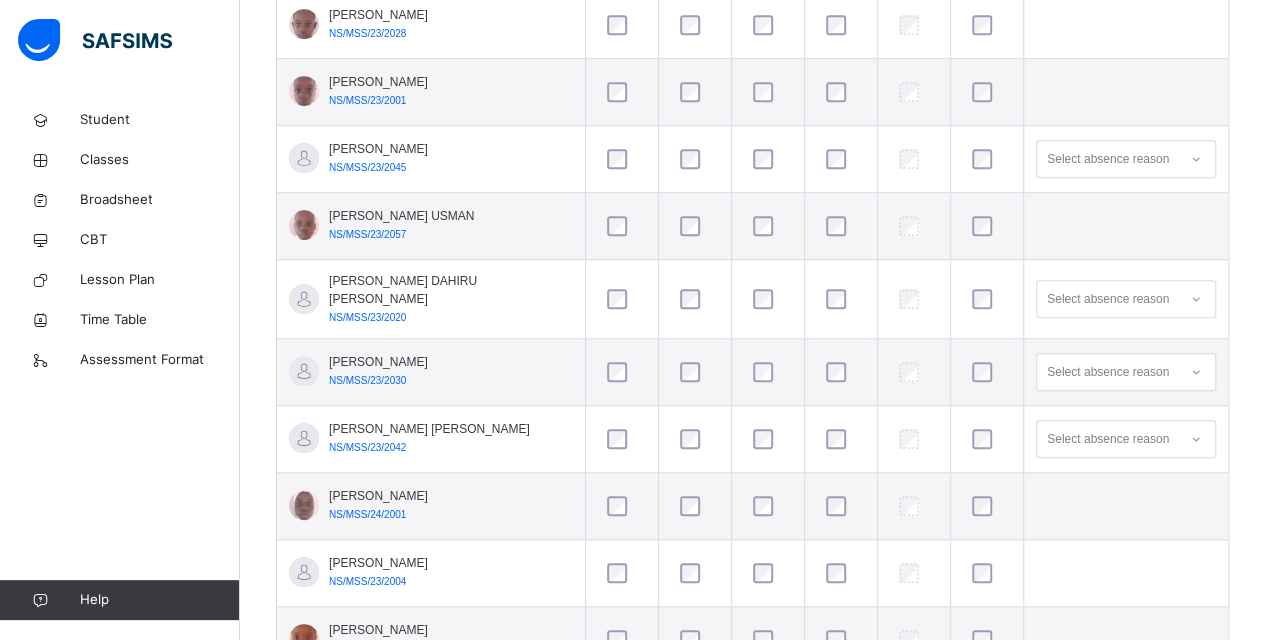 scroll, scrollTop: 700, scrollLeft: 0, axis: vertical 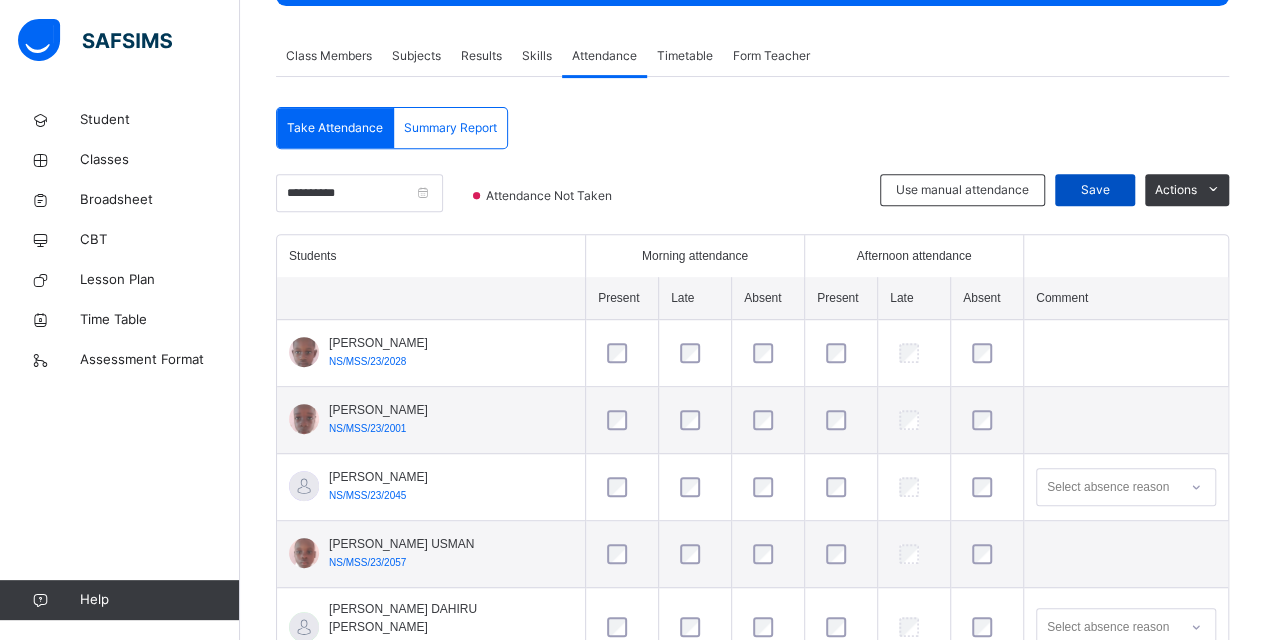 click on "Save" at bounding box center [1095, 190] 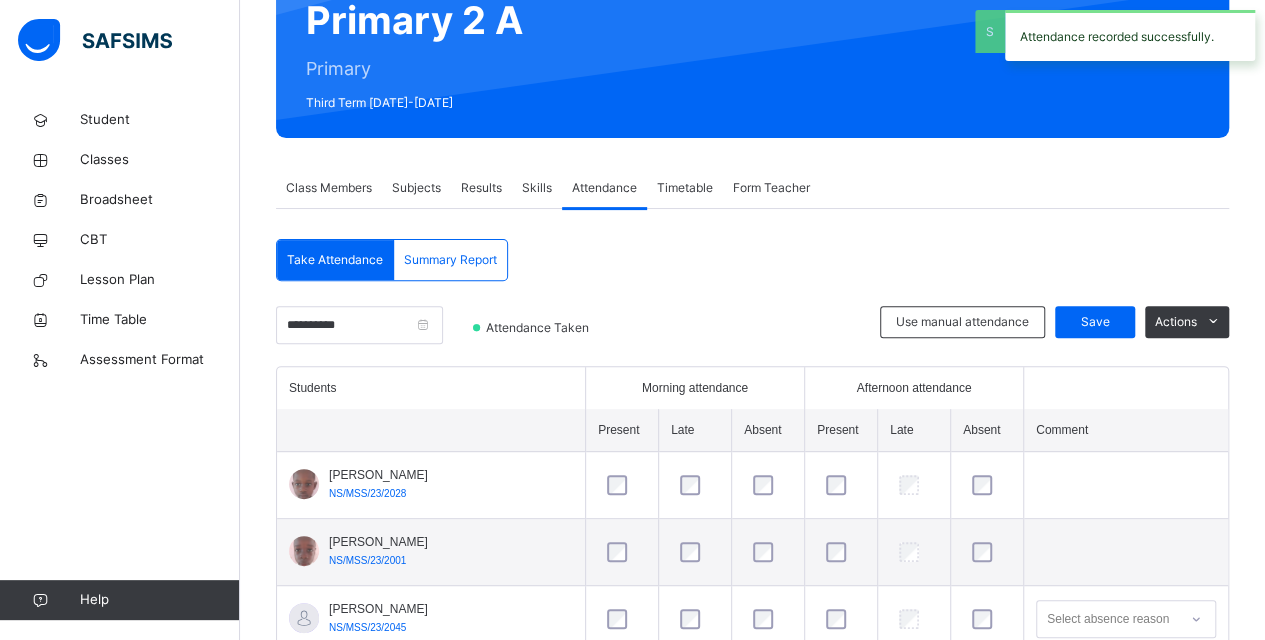scroll, scrollTop: 340, scrollLeft: 0, axis: vertical 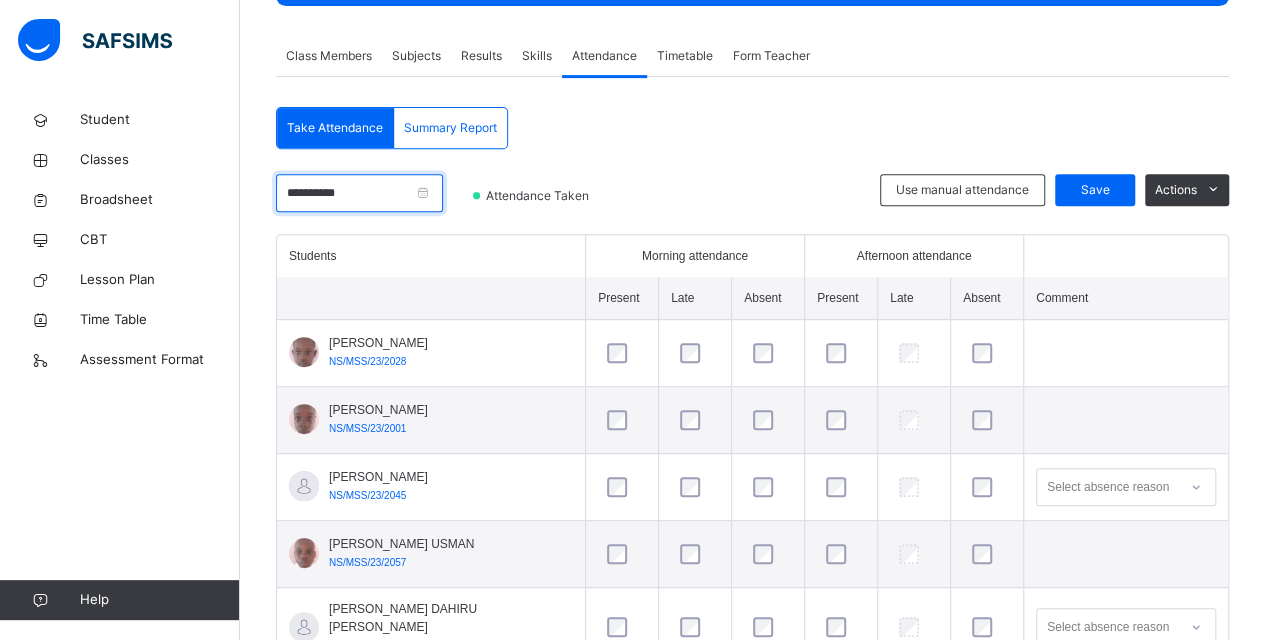 click on "**********" at bounding box center (359, 193) 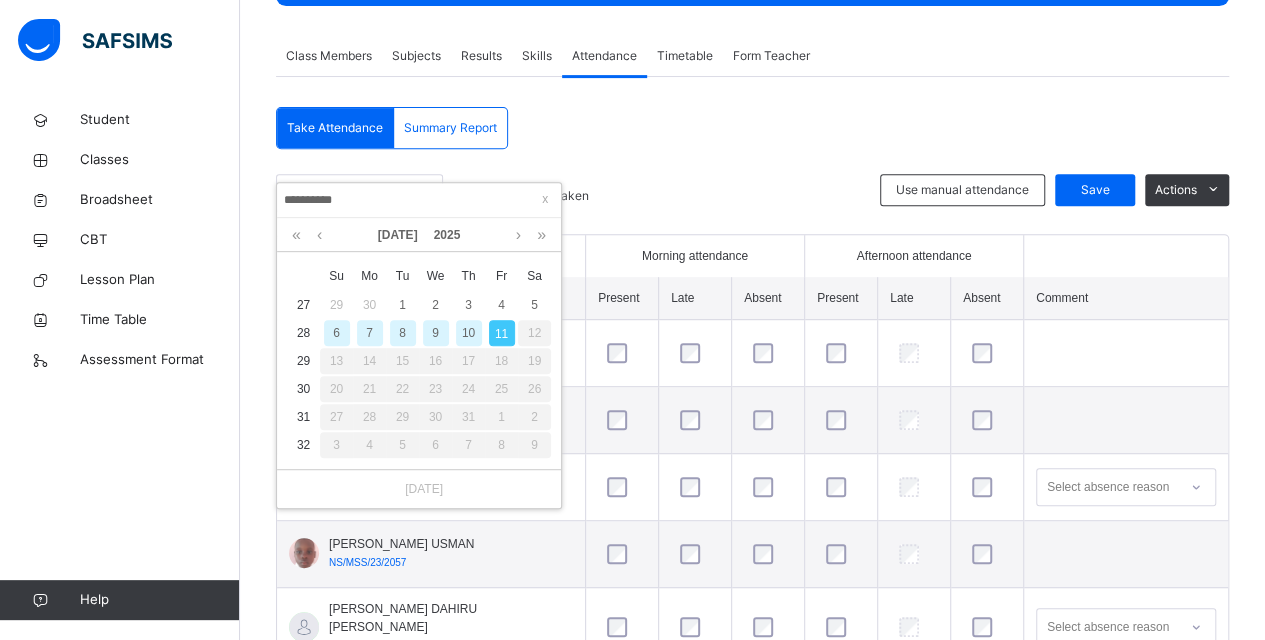 click on "10" at bounding box center [469, 333] 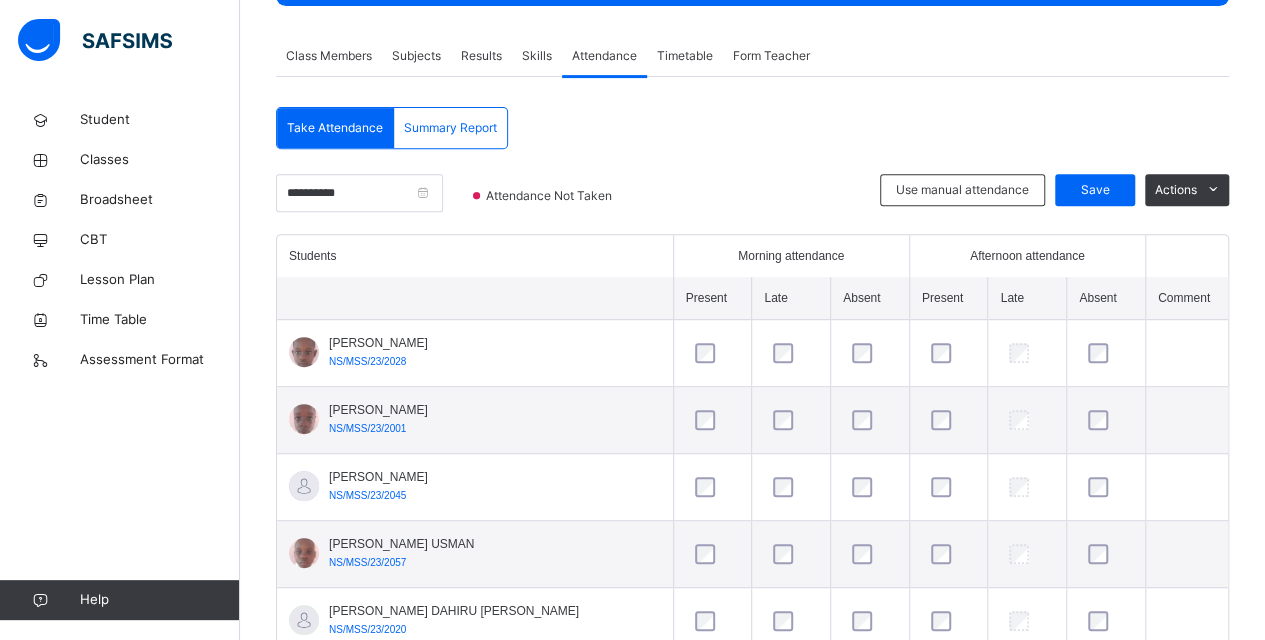 scroll, scrollTop: 640, scrollLeft: 0, axis: vertical 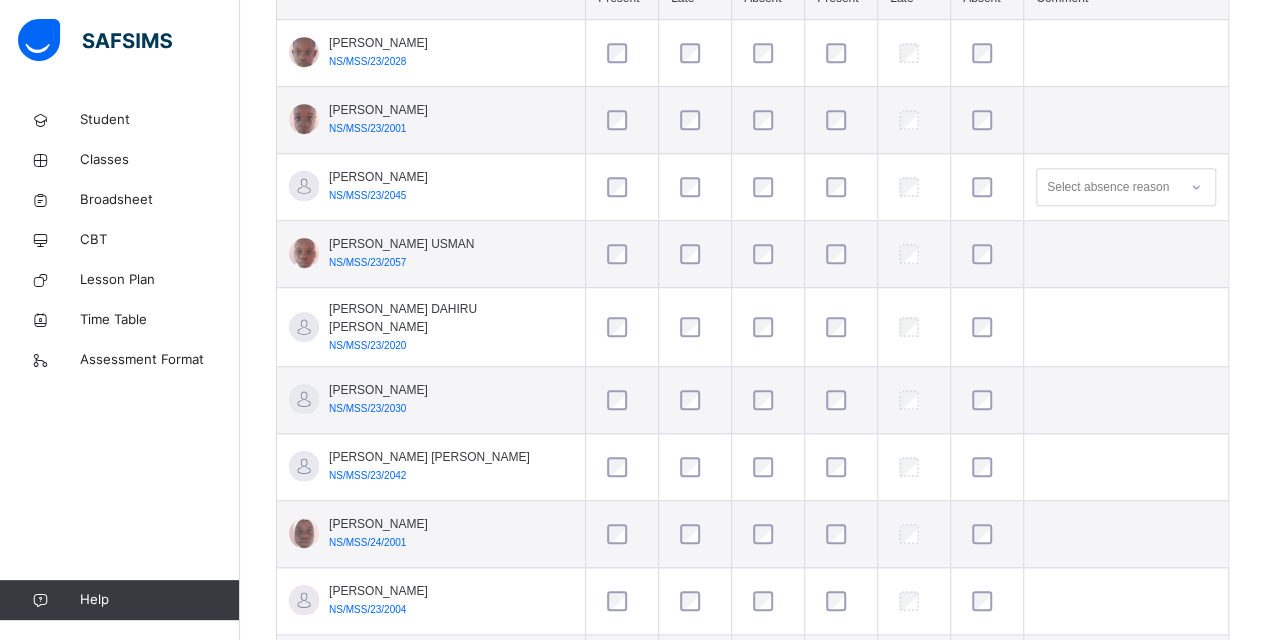 click at bounding box center [768, 327] 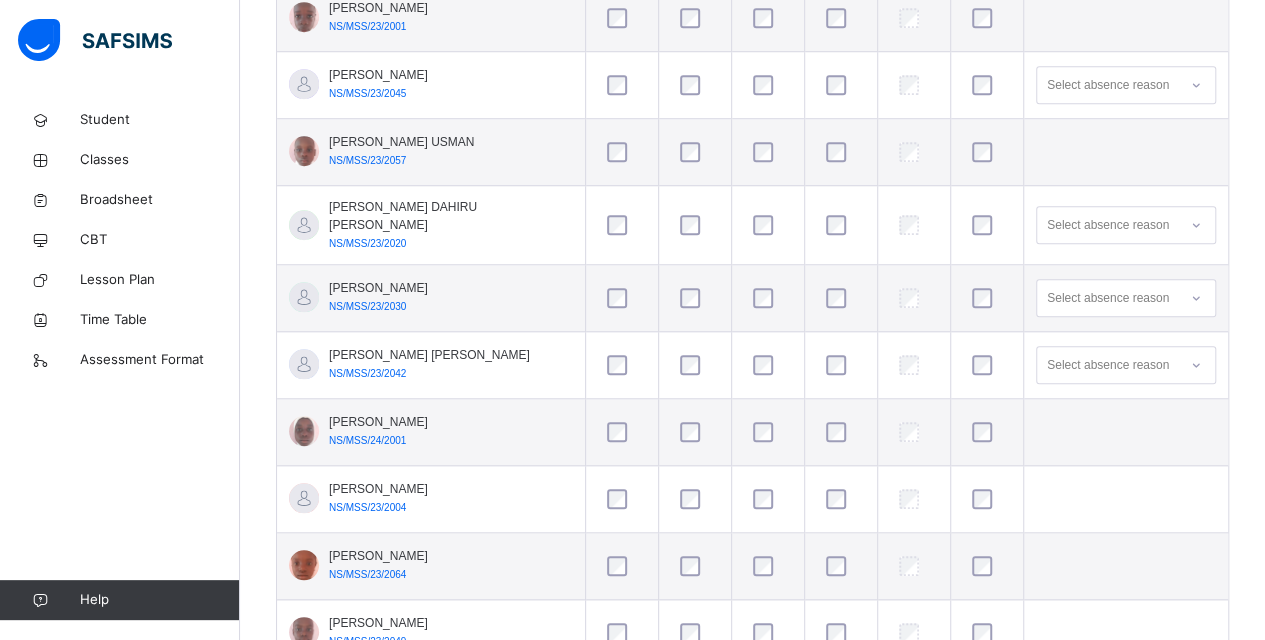 scroll, scrollTop: 840, scrollLeft: 0, axis: vertical 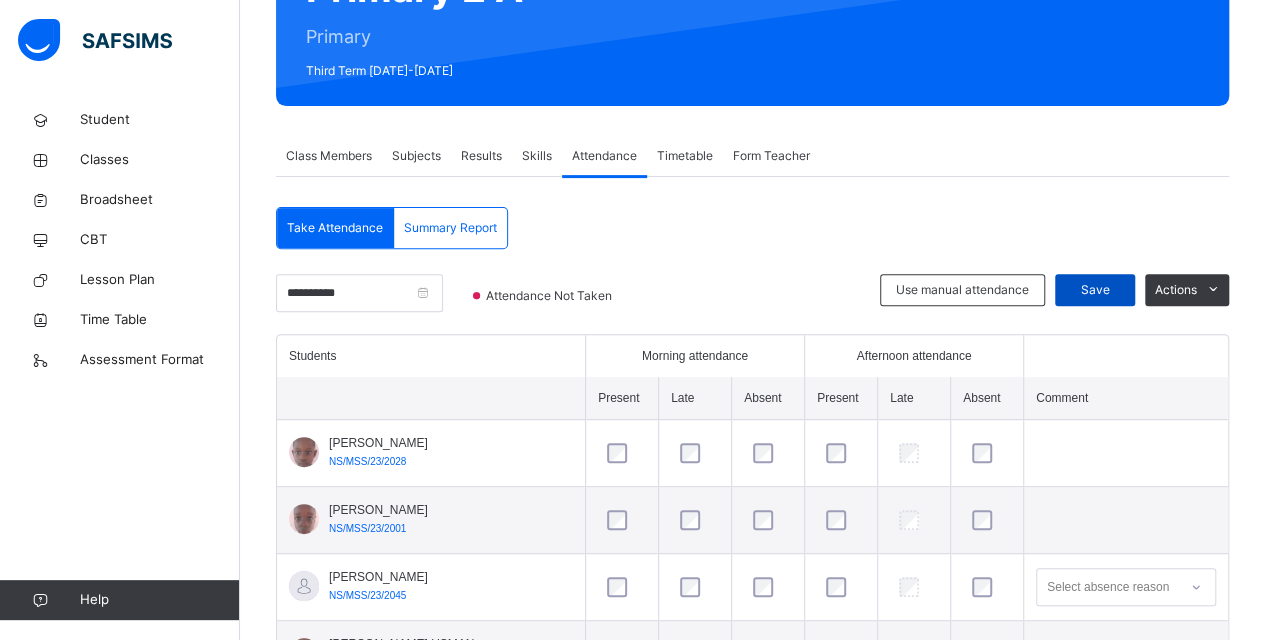 click on "Save" at bounding box center (1095, 290) 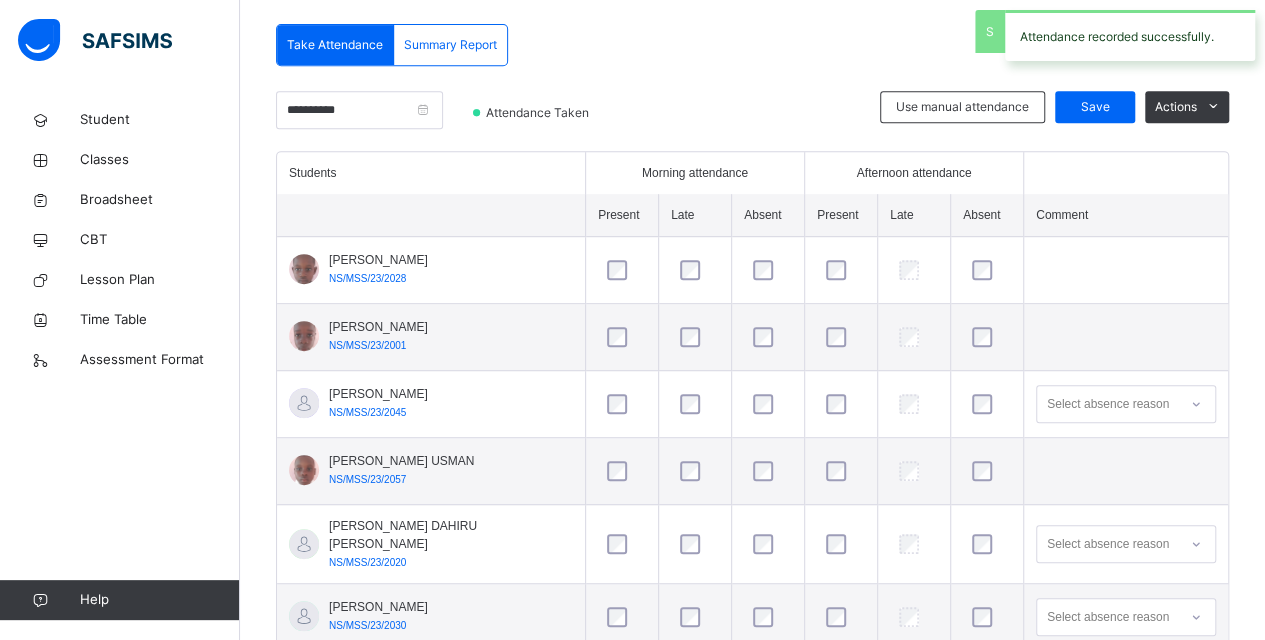 scroll, scrollTop: 440, scrollLeft: 0, axis: vertical 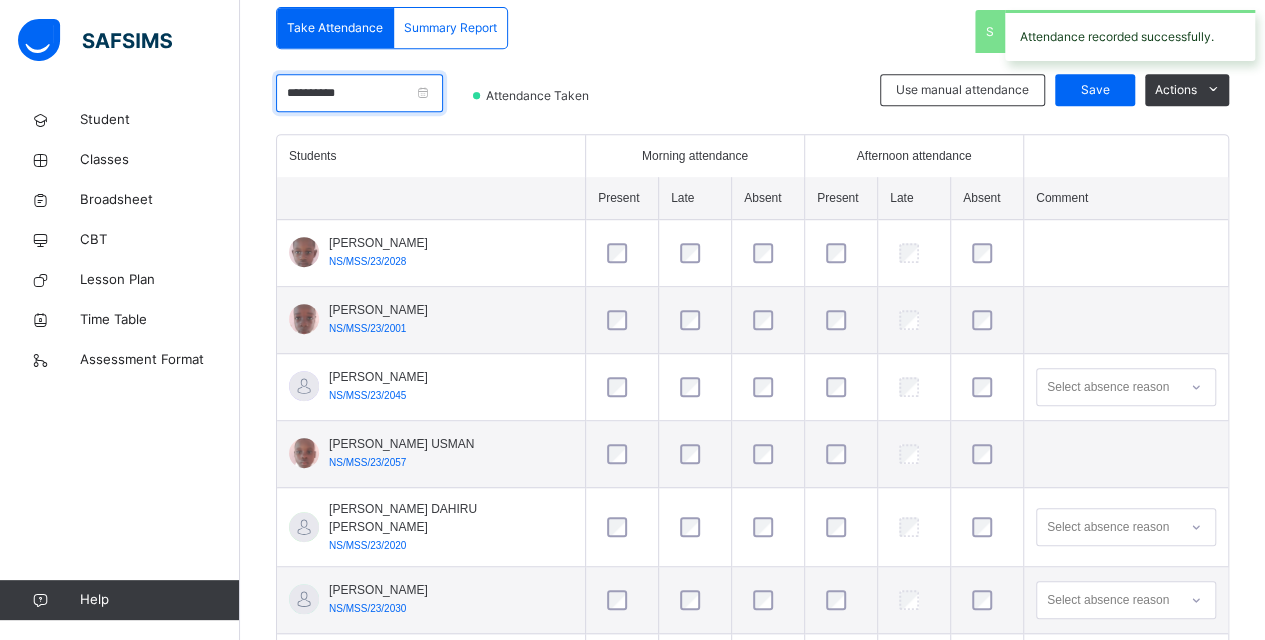 click on "**********" at bounding box center (359, 93) 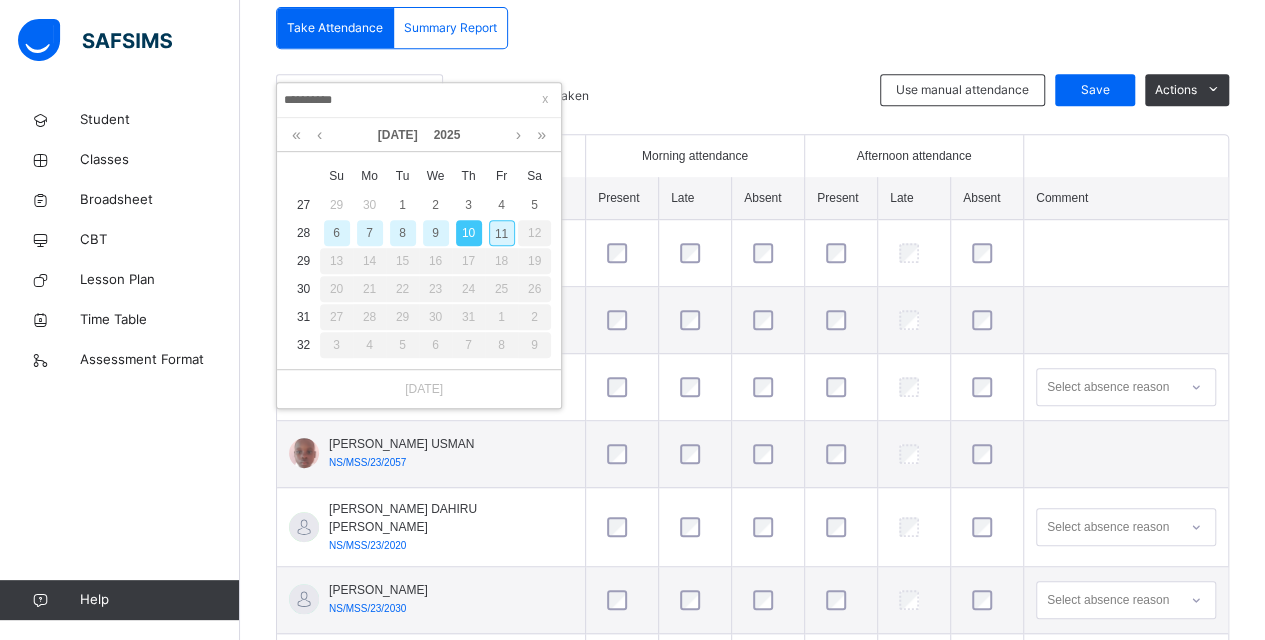 click on "9" at bounding box center (436, 233) 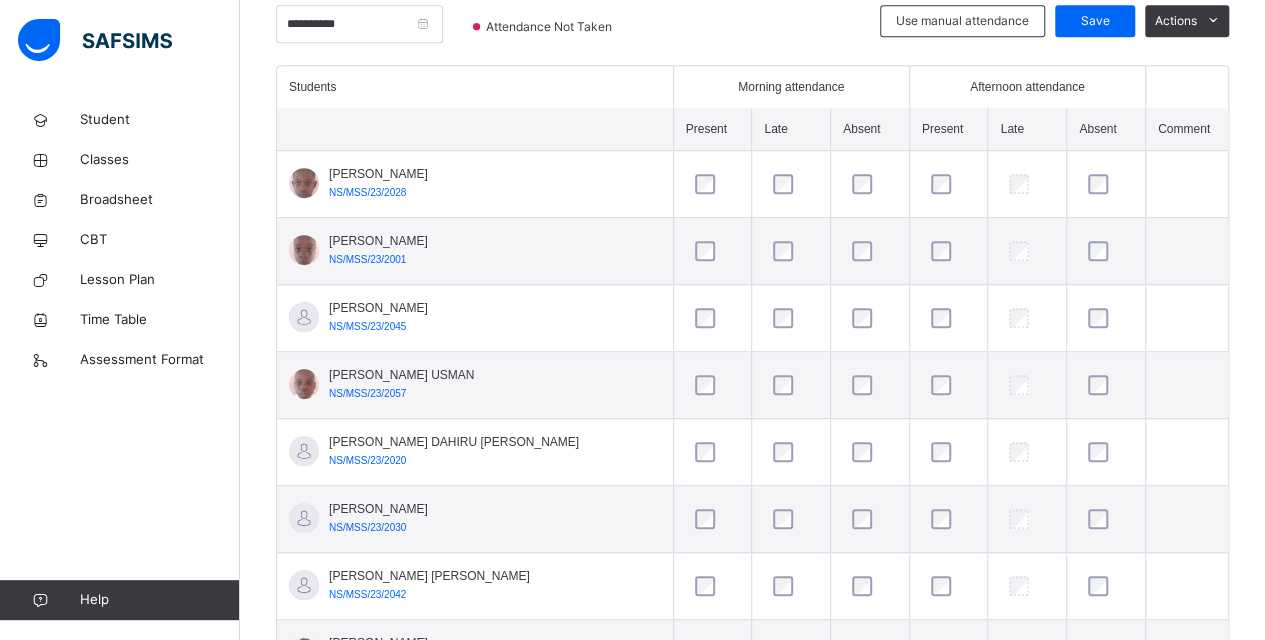 scroll, scrollTop: 640, scrollLeft: 0, axis: vertical 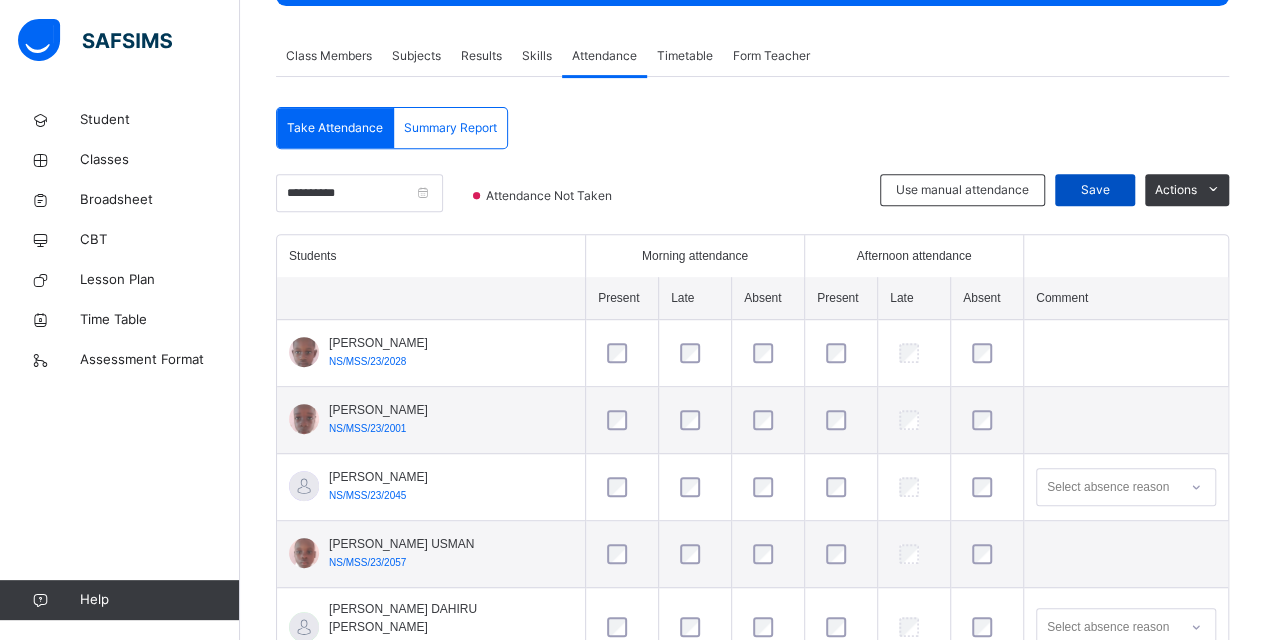 click on "Save" at bounding box center [1095, 190] 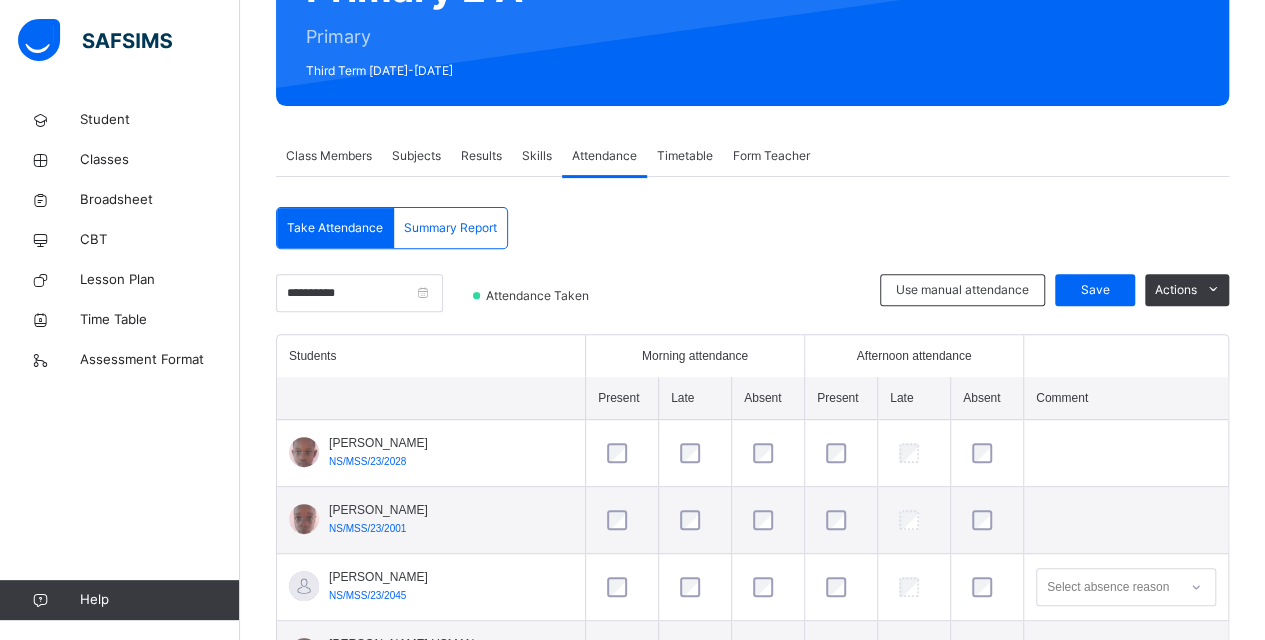 scroll, scrollTop: 0, scrollLeft: 0, axis: both 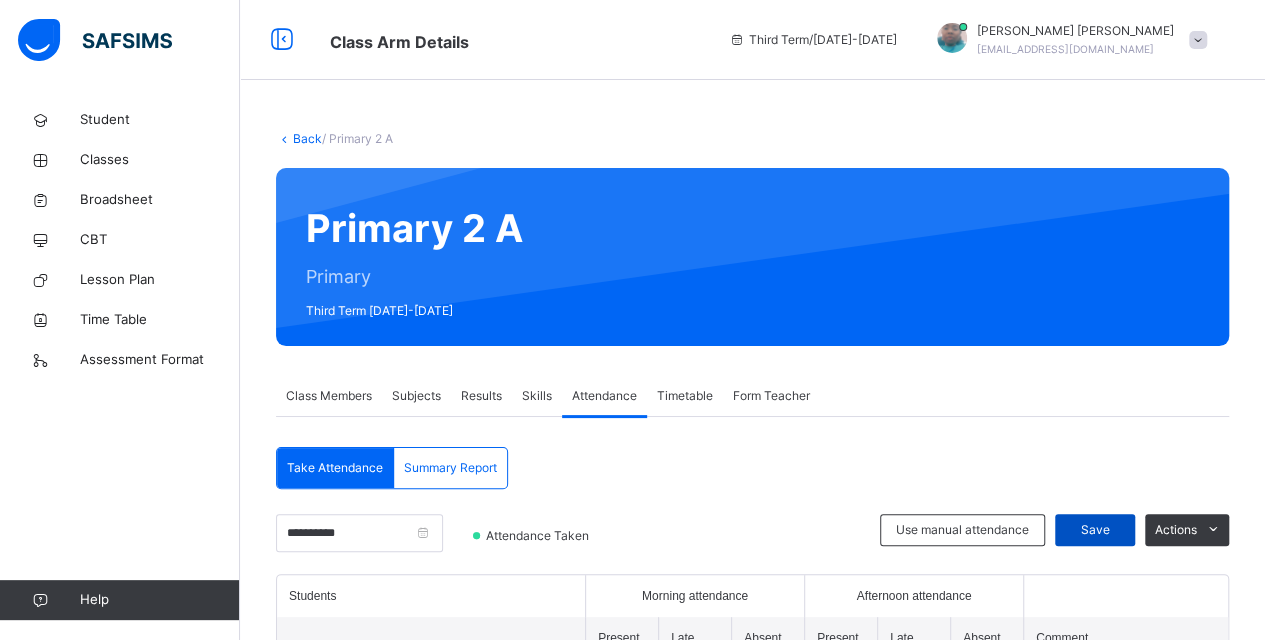 click on "Save" at bounding box center (1095, 530) 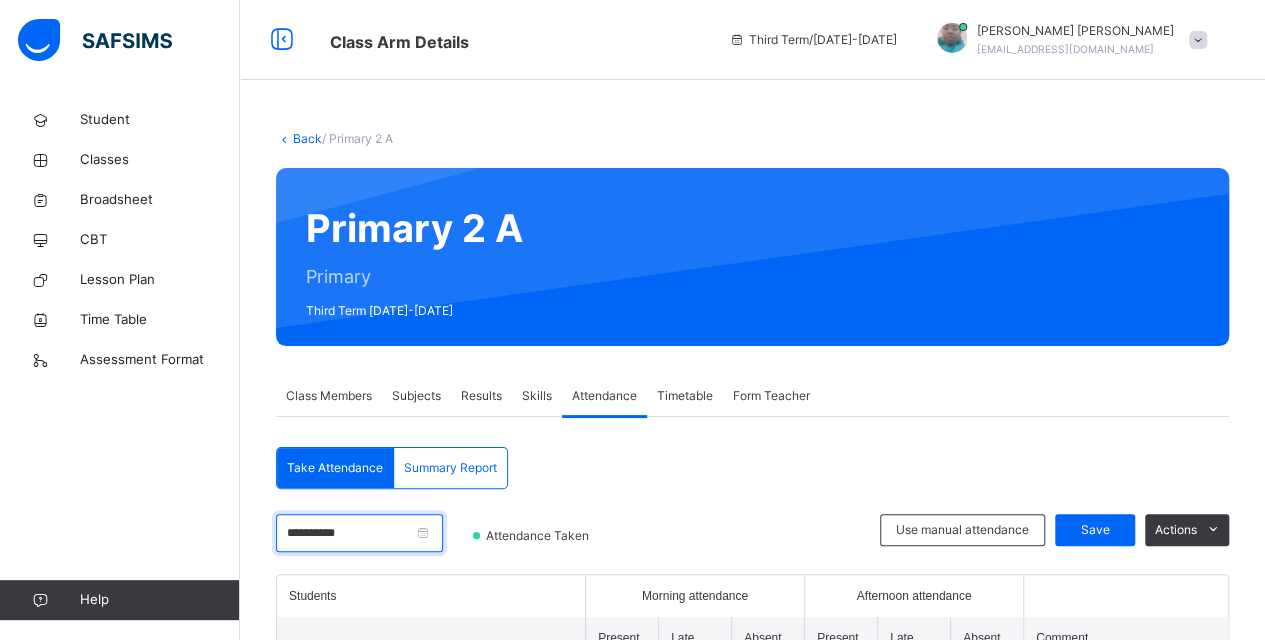 click on "**********" at bounding box center (359, 533) 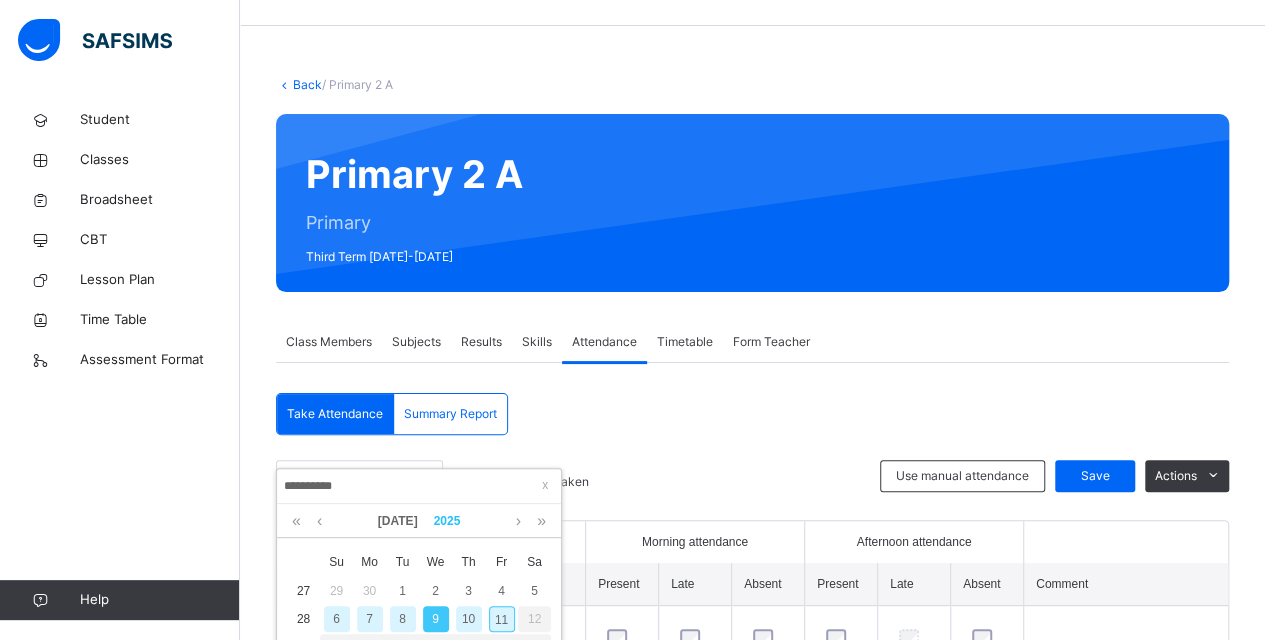 scroll, scrollTop: 100, scrollLeft: 0, axis: vertical 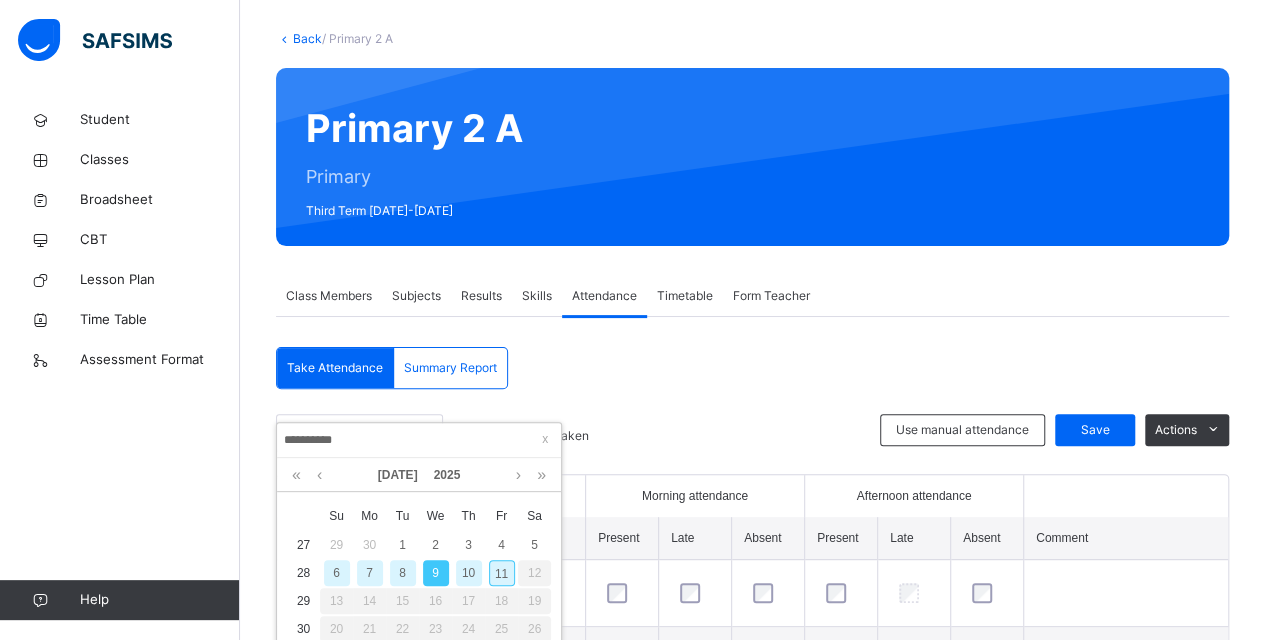 click on "8" at bounding box center (403, 573) 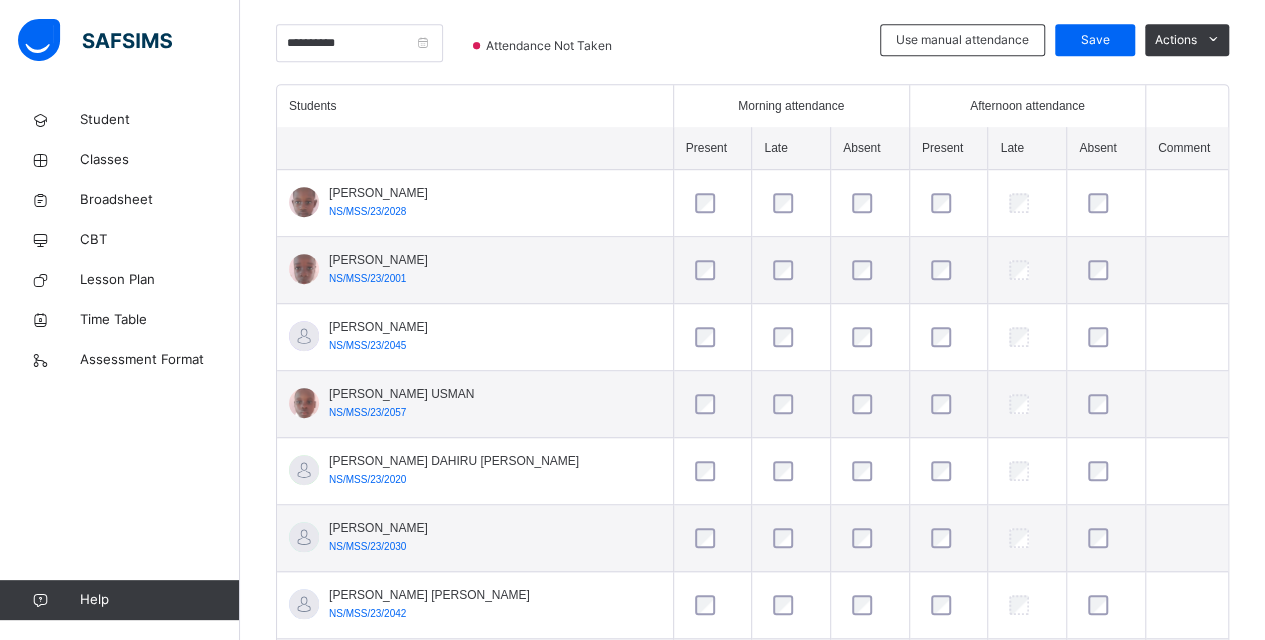 scroll, scrollTop: 508, scrollLeft: 0, axis: vertical 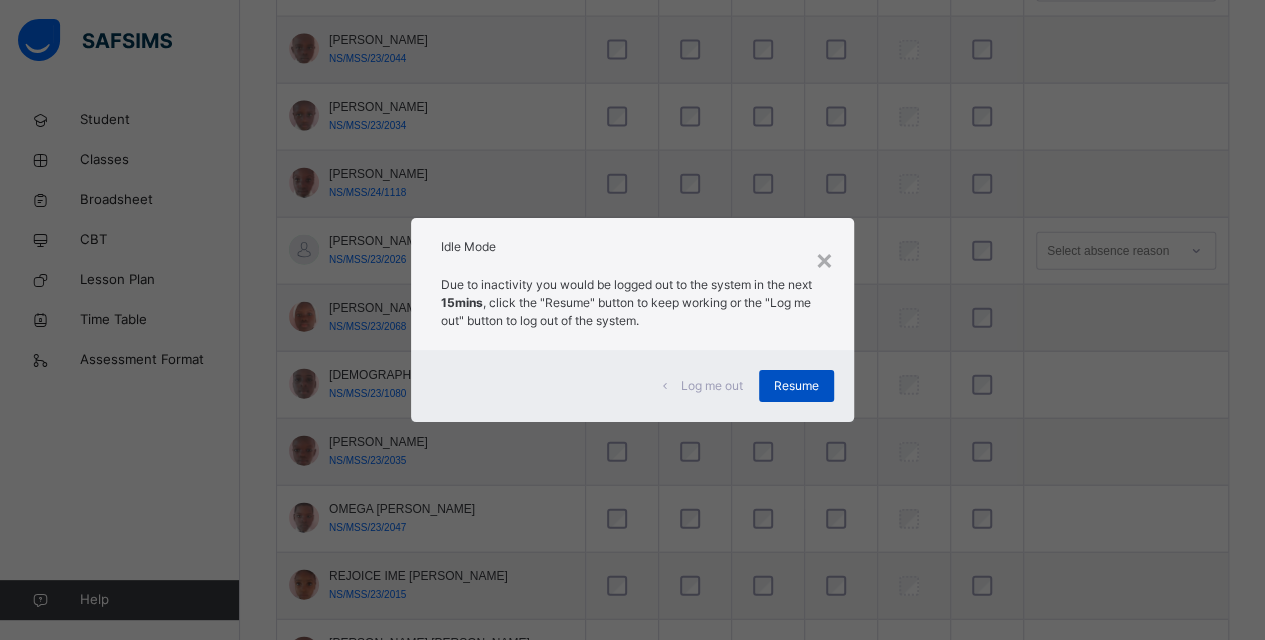 click on "Resume" at bounding box center (796, 386) 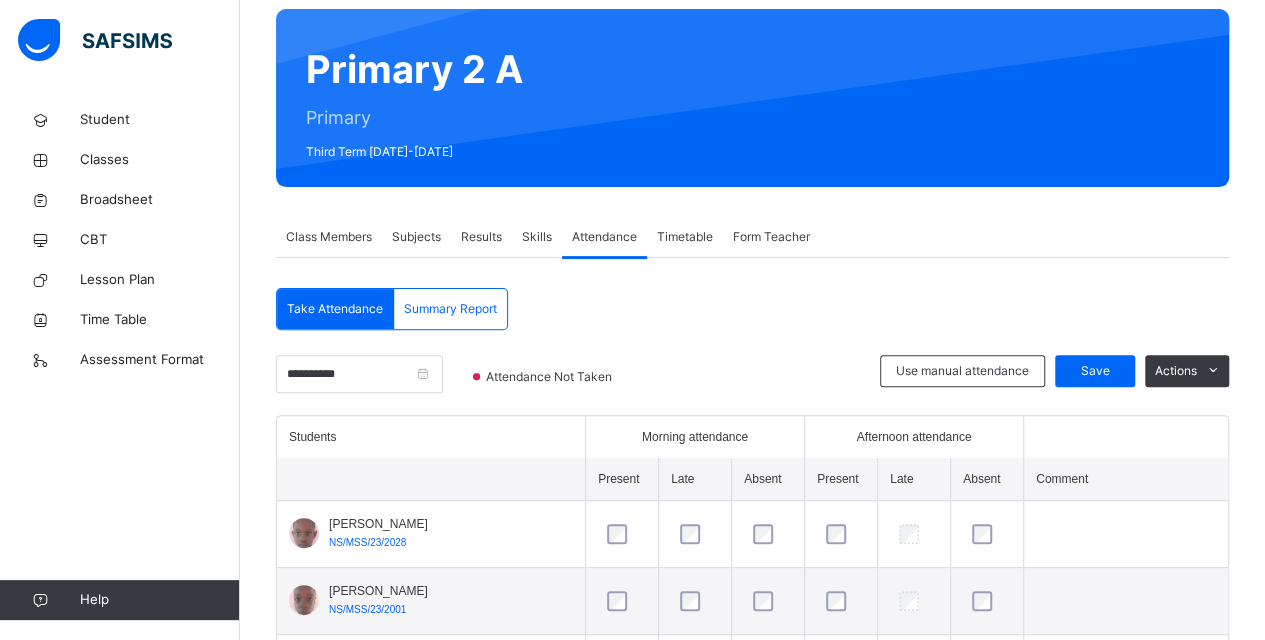 scroll, scrollTop: 140, scrollLeft: 0, axis: vertical 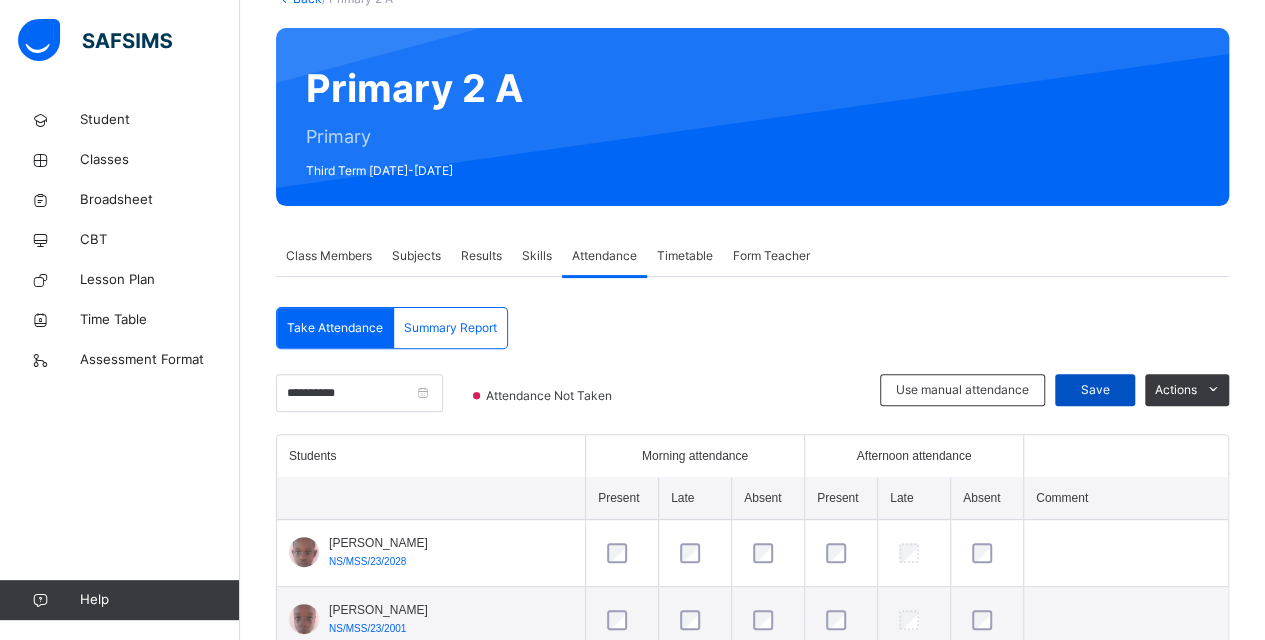 click on "Save" at bounding box center [1095, 390] 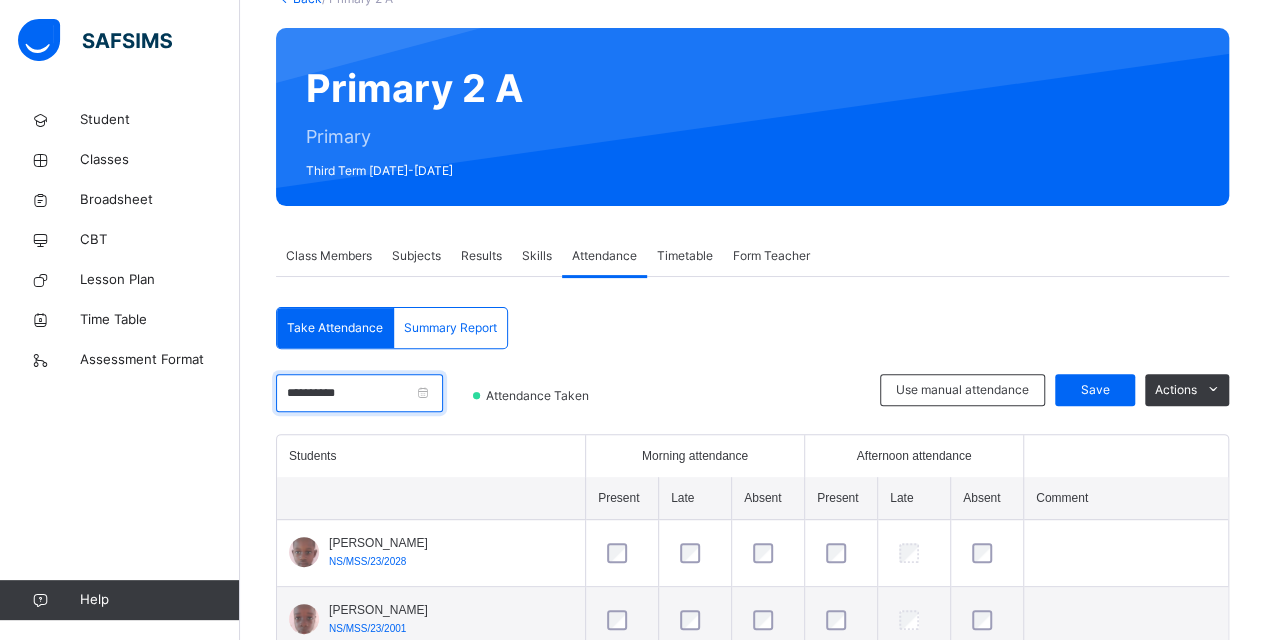 click on "**********" at bounding box center [359, 393] 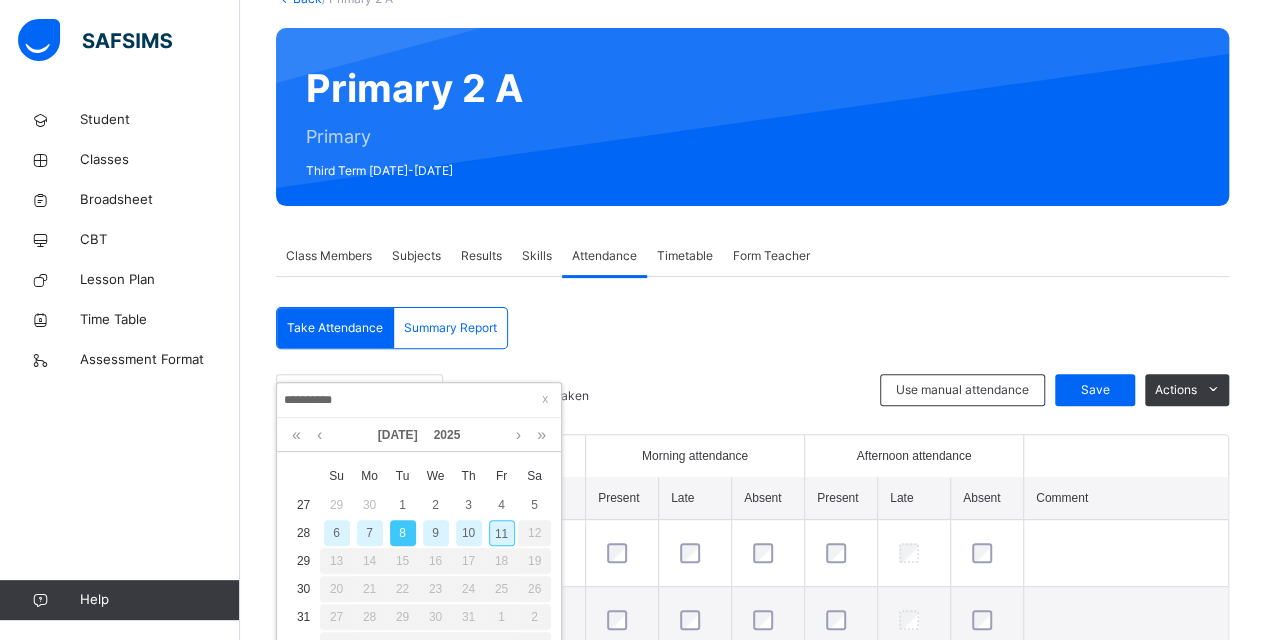click on "7" at bounding box center [370, 533] 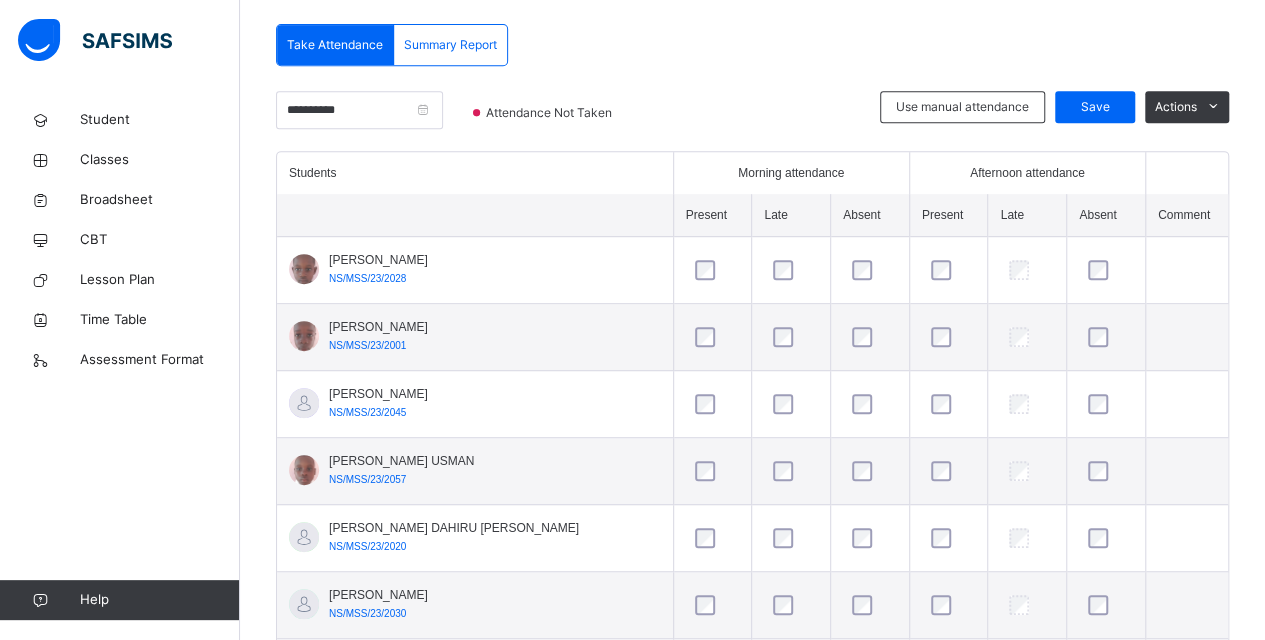scroll, scrollTop: 440, scrollLeft: 0, axis: vertical 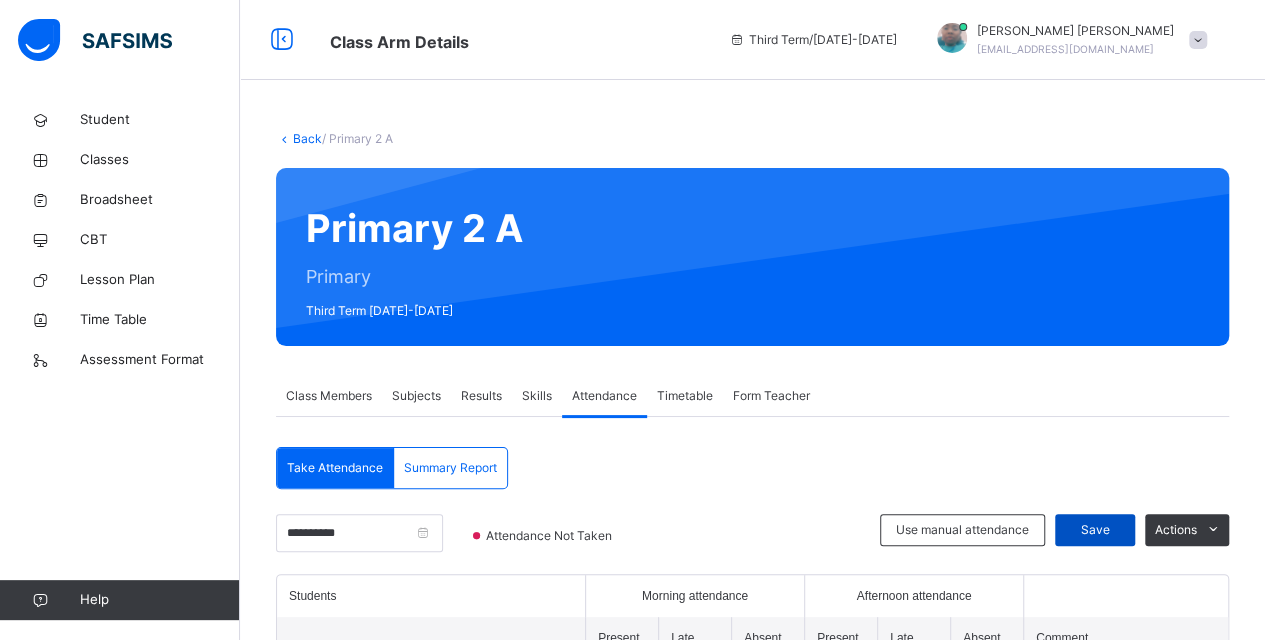 click on "Save" at bounding box center [1095, 530] 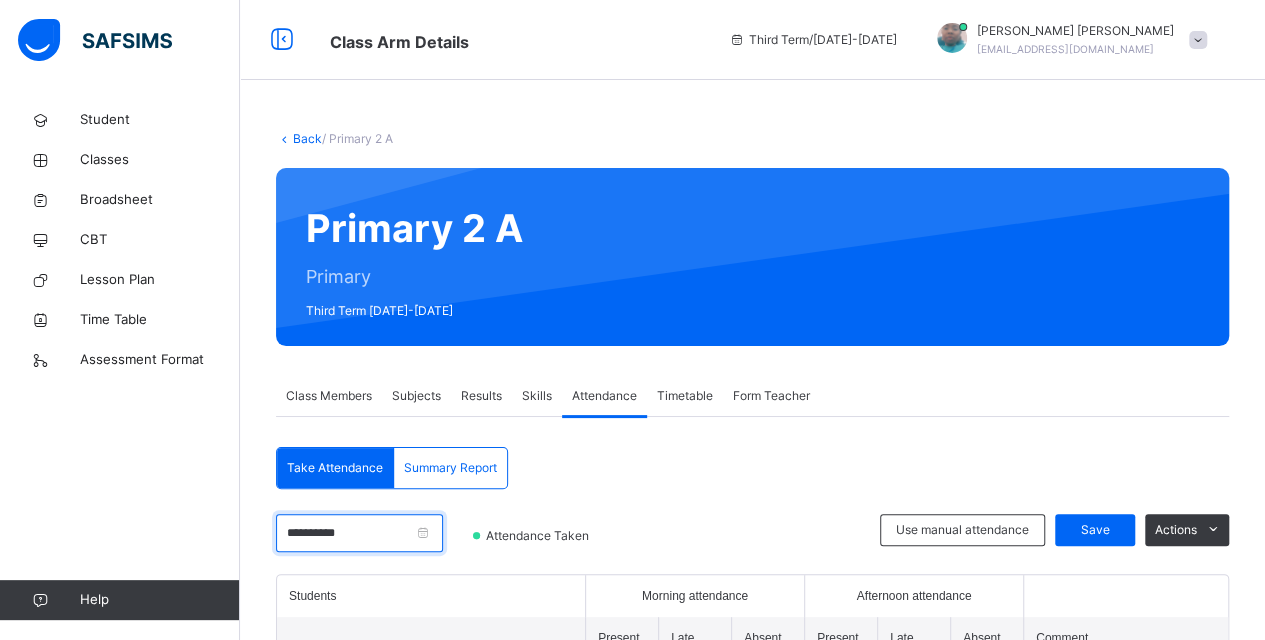 click on "**********" at bounding box center [359, 533] 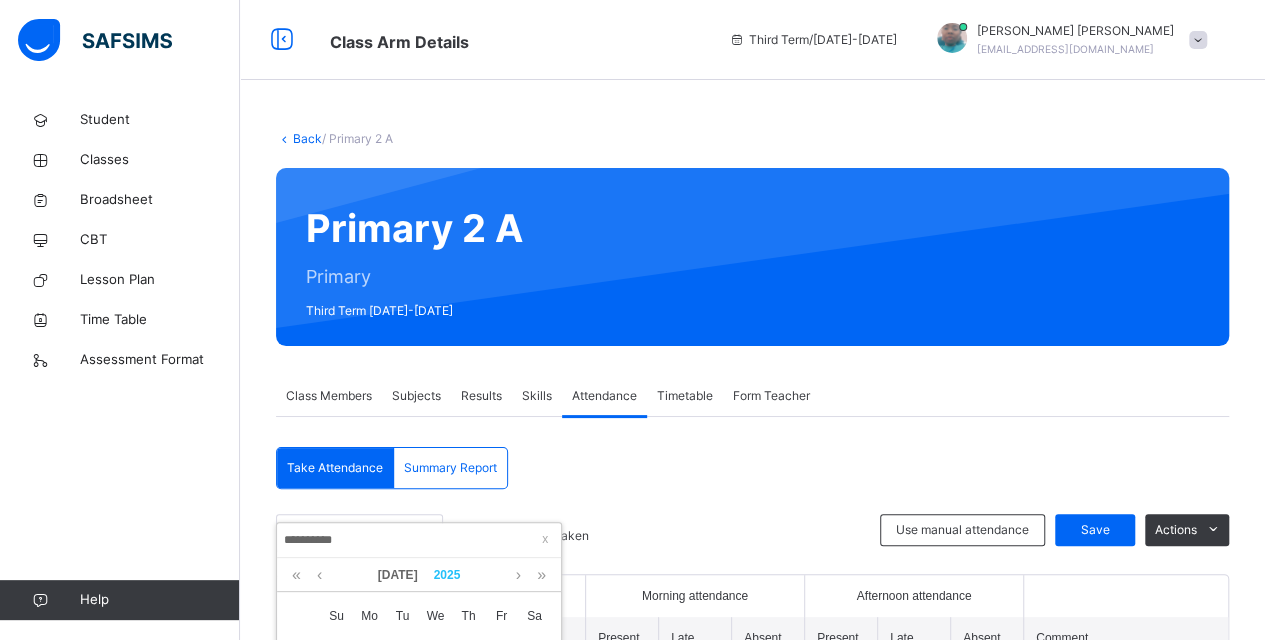 scroll, scrollTop: 100, scrollLeft: 0, axis: vertical 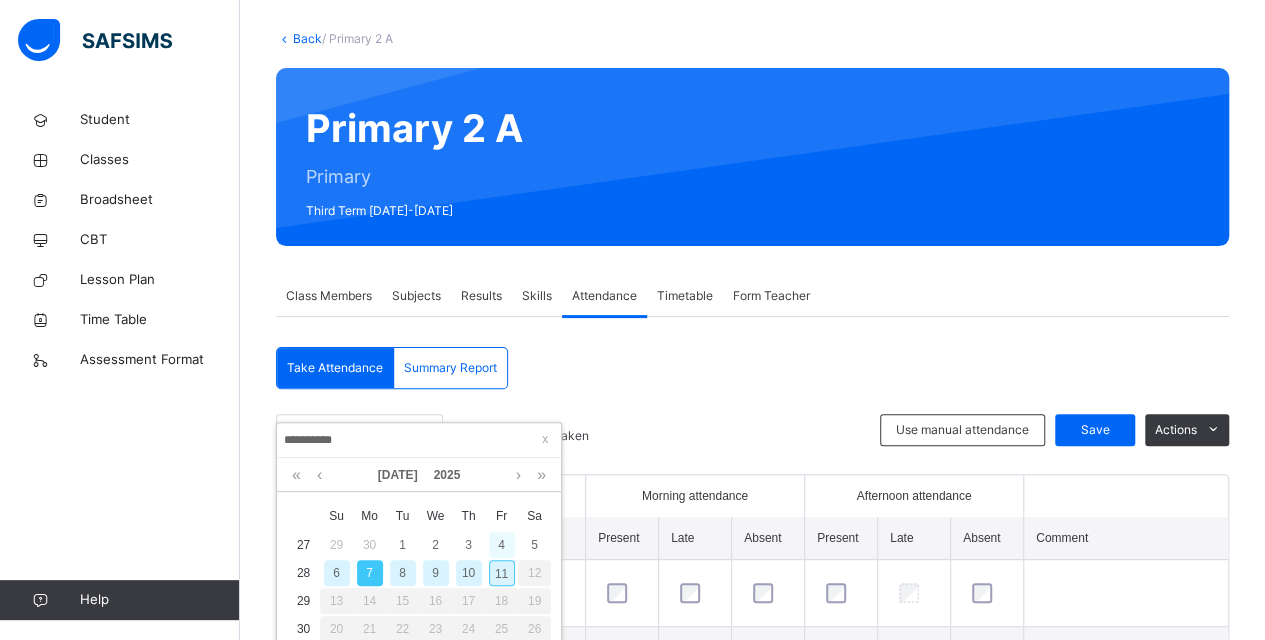 click on "4" at bounding box center [502, 545] 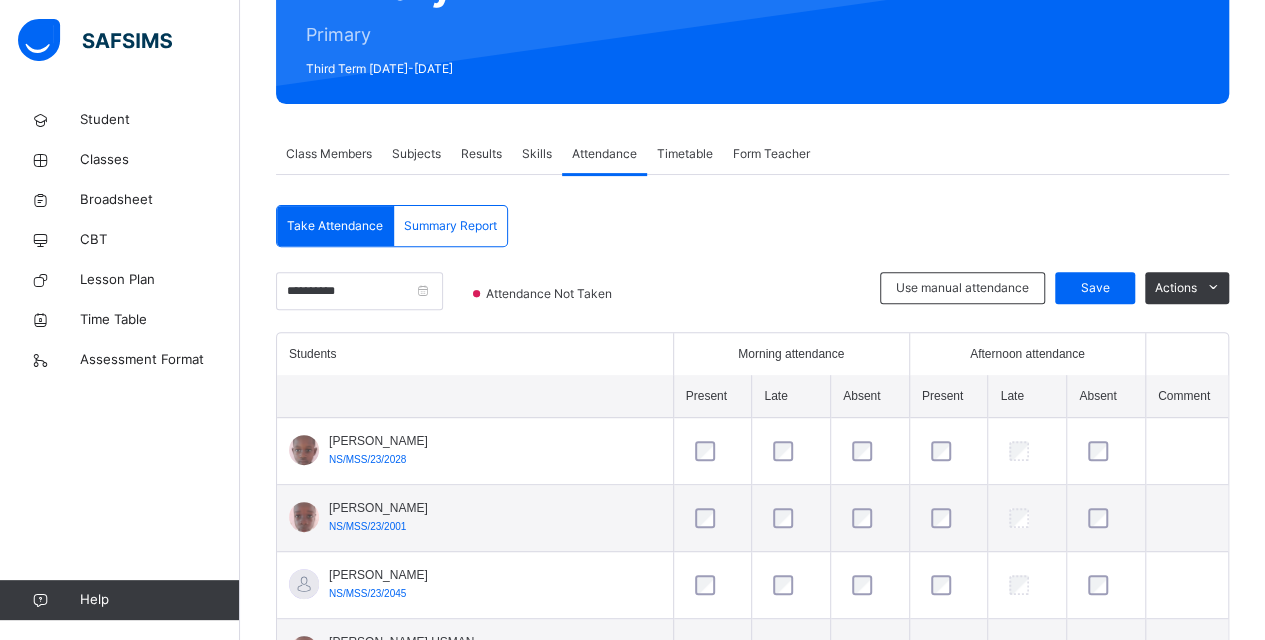 scroll, scrollTop: 300, scrollLeft: 0, axis: vertical 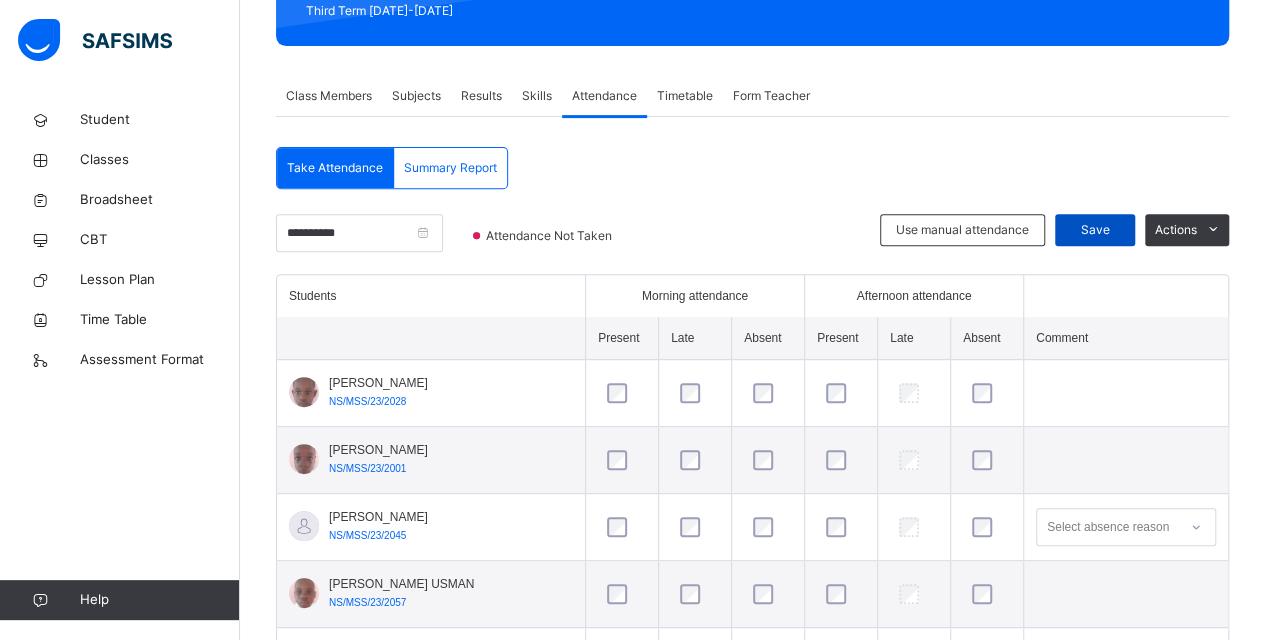 click on "Save" at bounding box center (1095, 230) 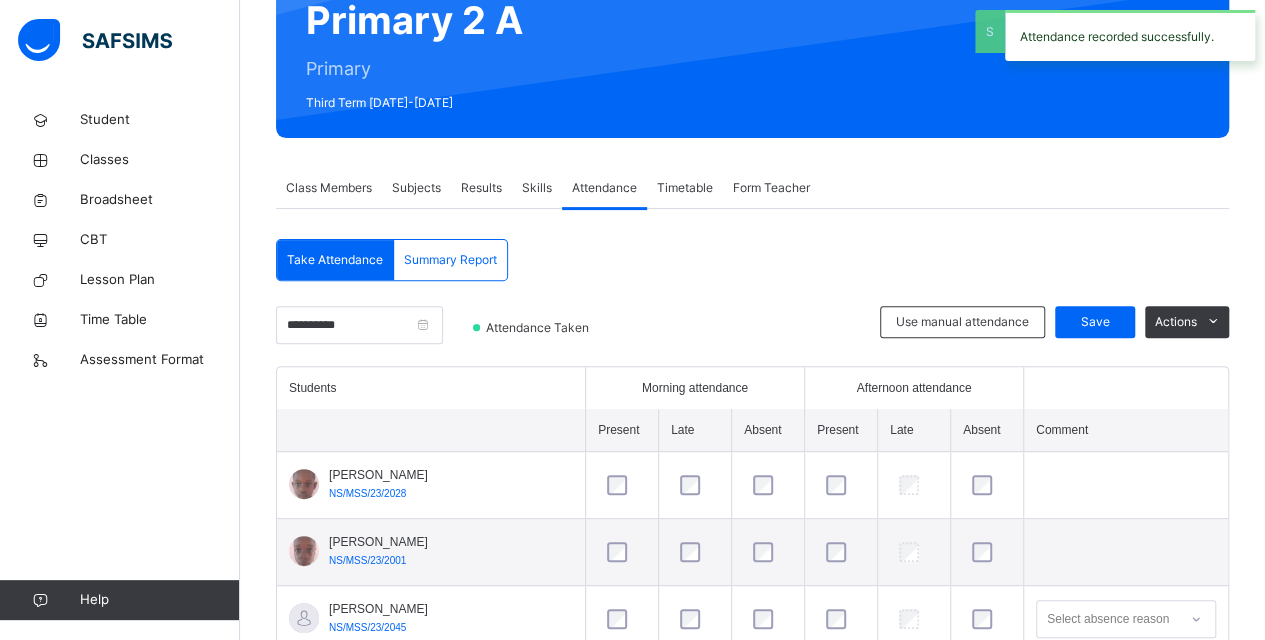 scroll, scrollTop: 300, scrollLeft: 0, axis: vertical 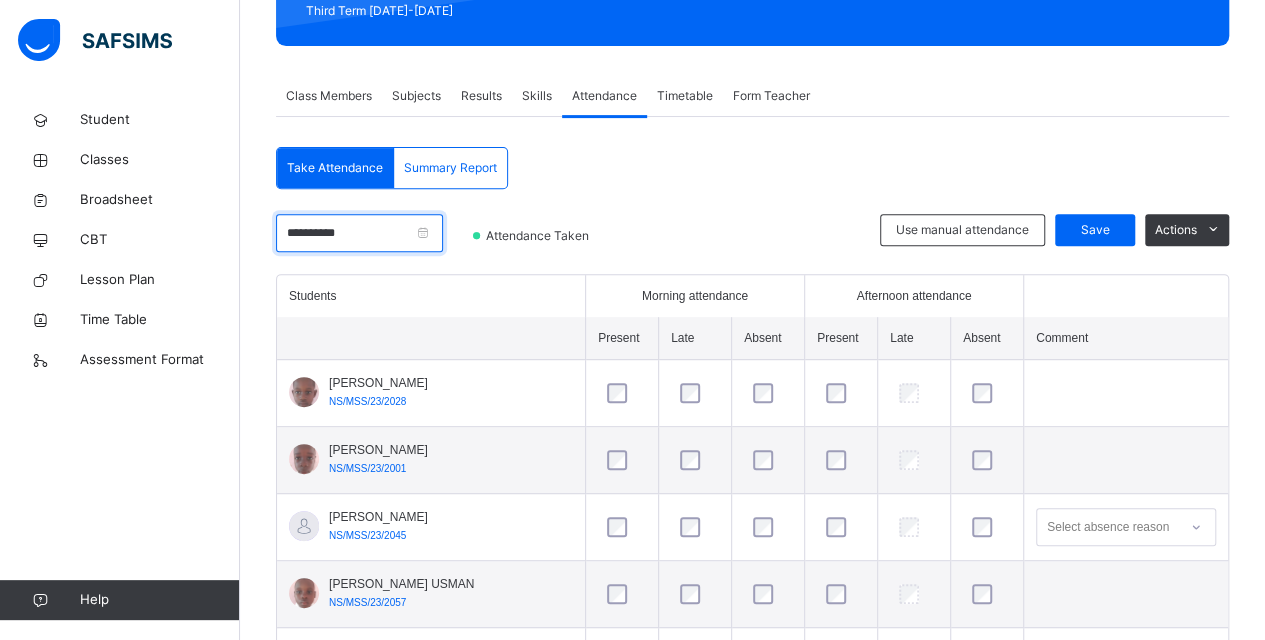click on "**********" at bounding box center (359, 233) 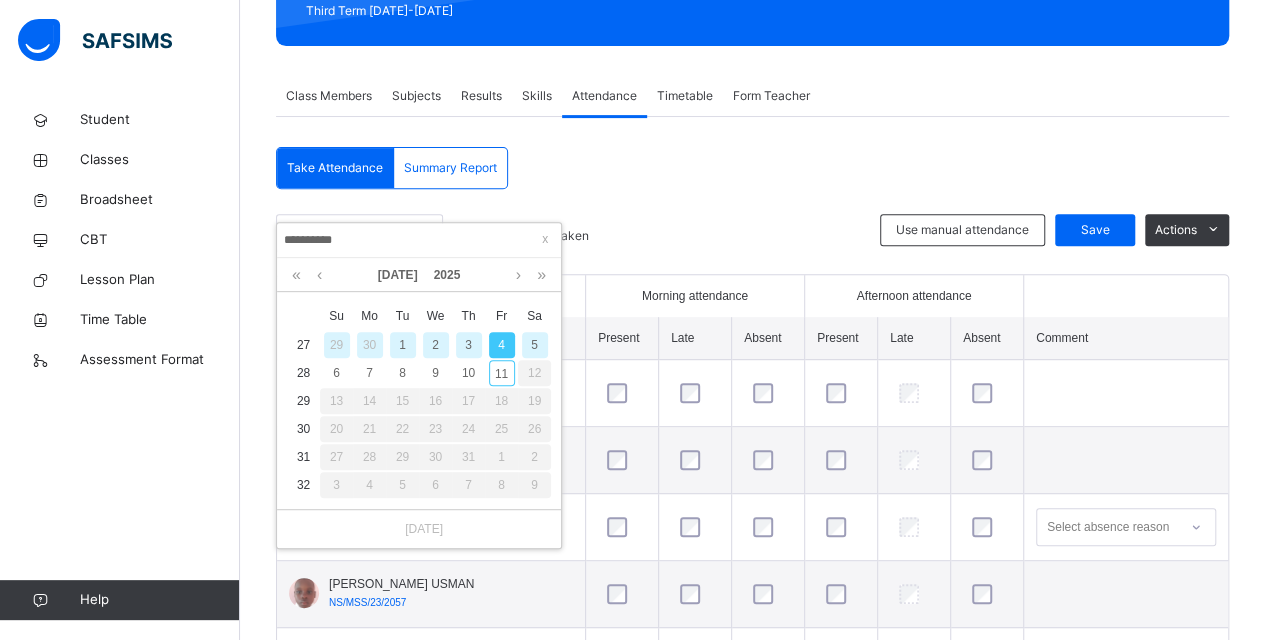 click on "3" at bounding box center (469, 345) 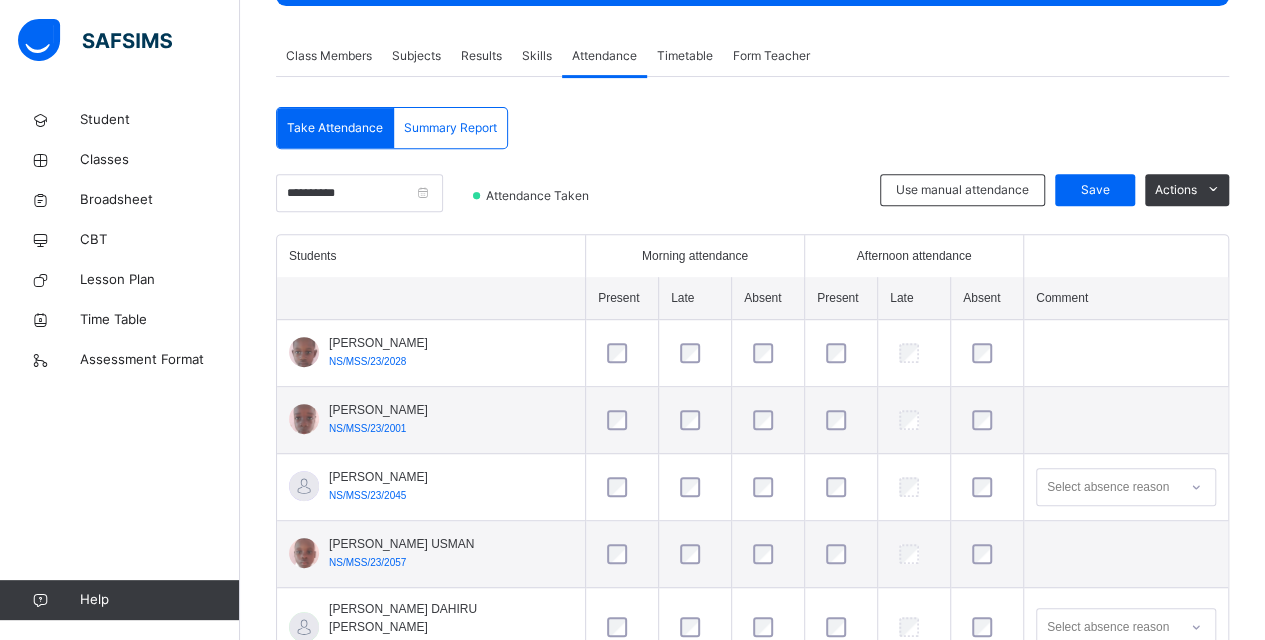 scroll, scrollTop: 0, scrollLeft: 0, axis: both 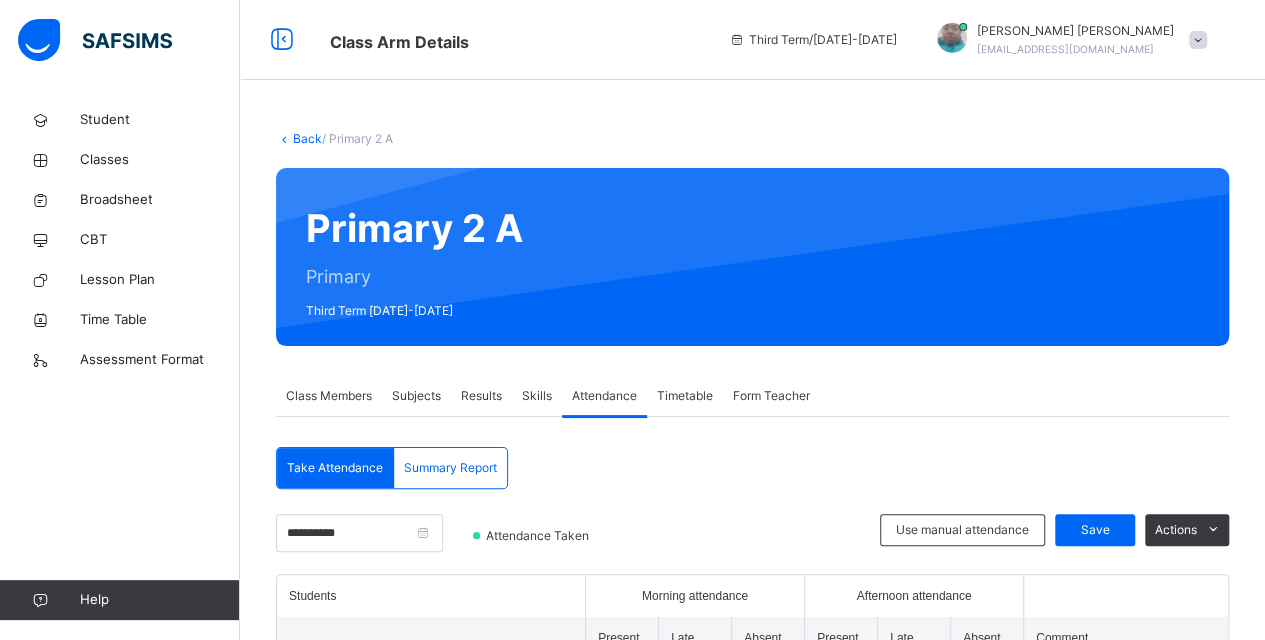 click on "Timetable" at bounding box center [685, 396] 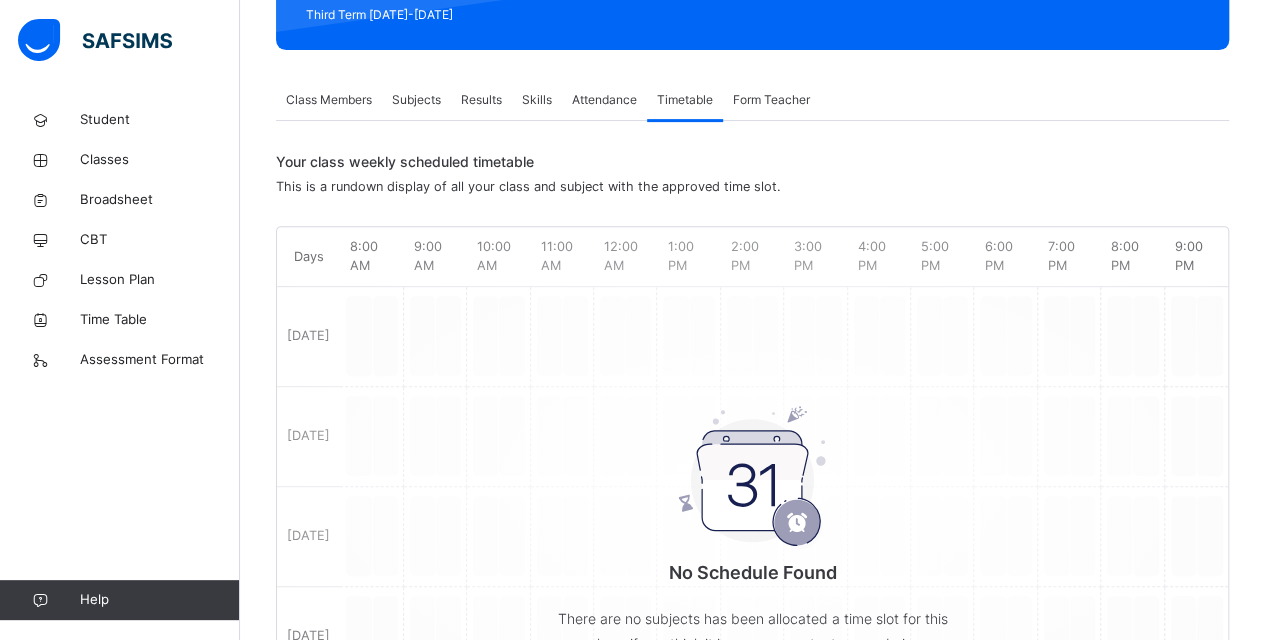 scroll, scrollTop: 300, scrollLeft: 0, axis: vertical 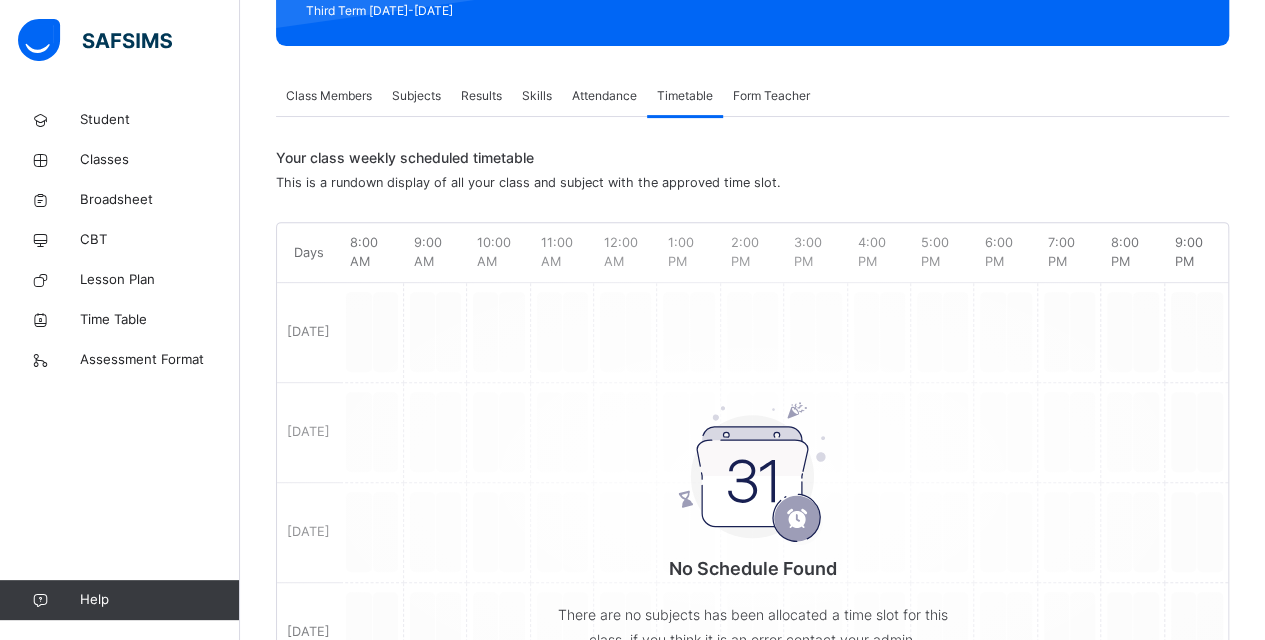click at bounding box center (753, 473) 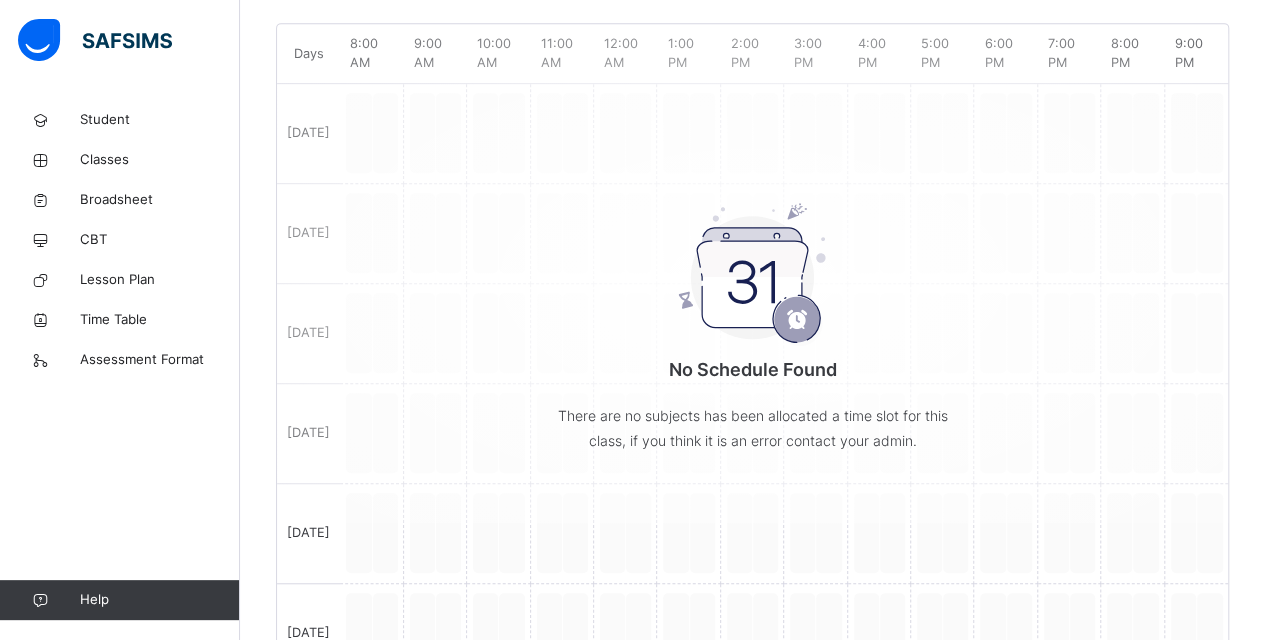 scroll, scrollTop: 500, scrollLeft: 0, axis: vertical 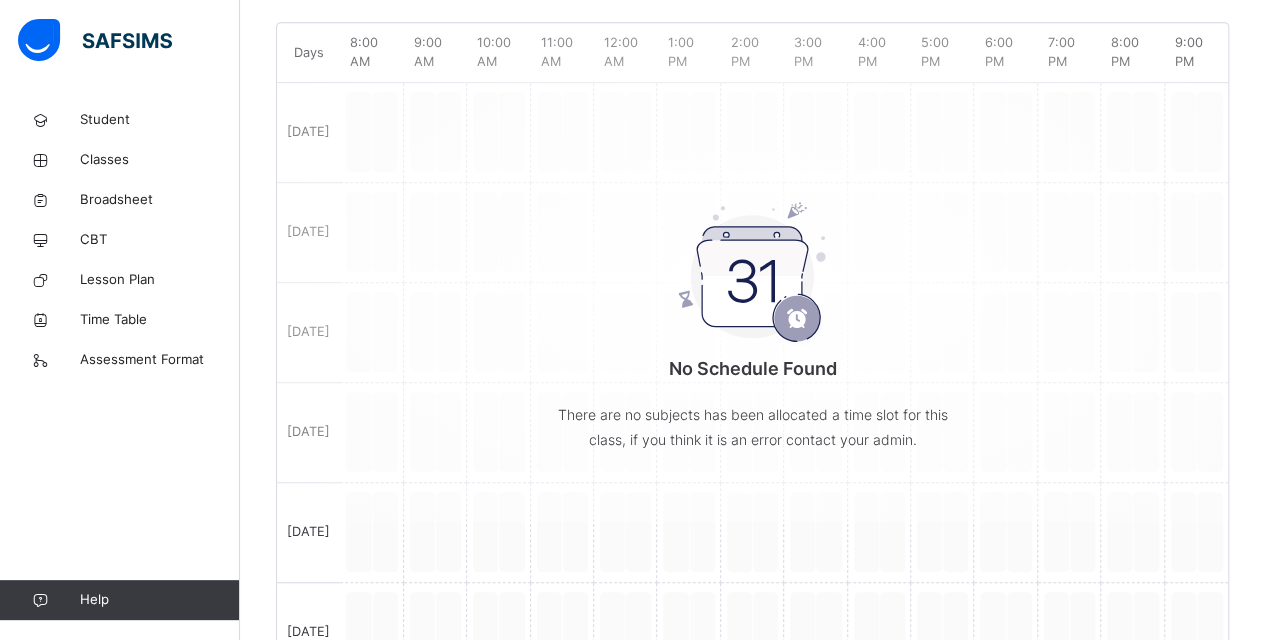 click on "There are no subjects has been allocated a time slot for this class, if you think it is an error contact your admin." at bounding box center [753, 427] 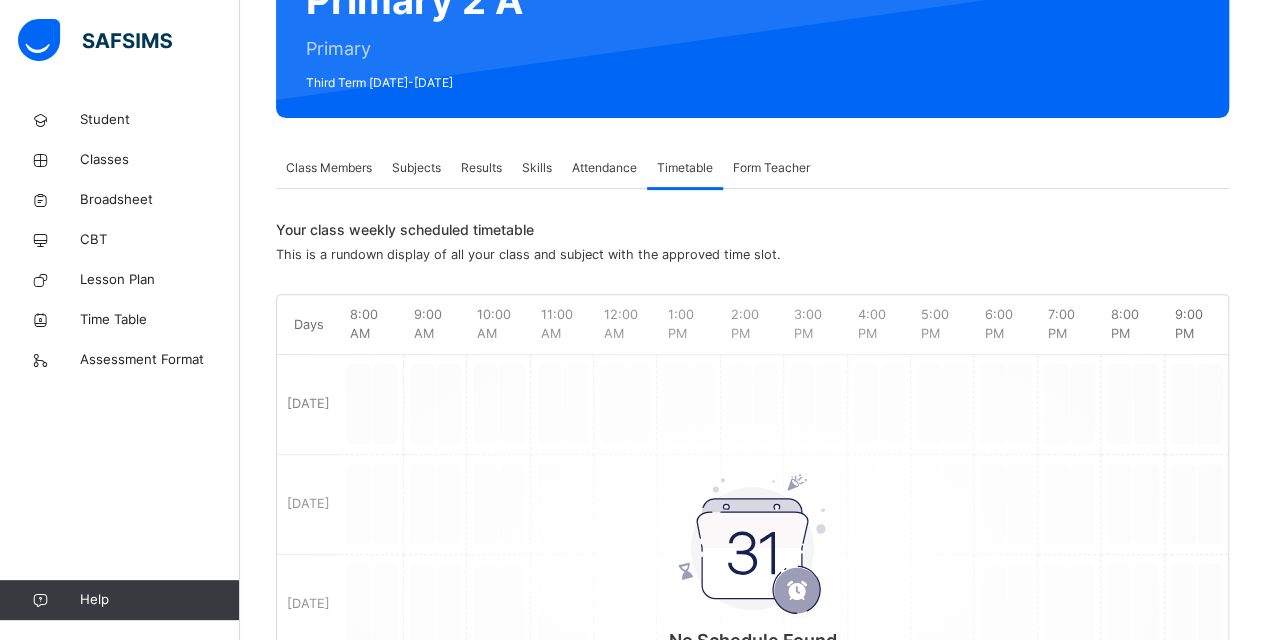 scroll, scrollTop: 200, scrollLeft: 0, axis: vertical 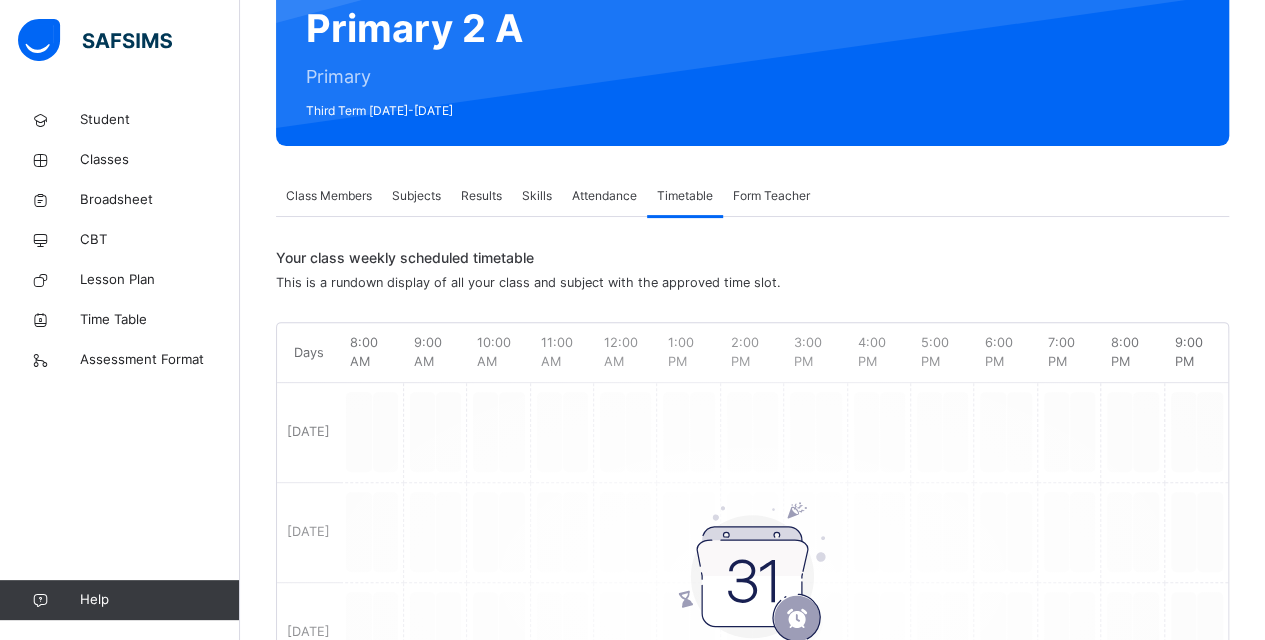 click on "Subjects" at bounding box center (416, 196) 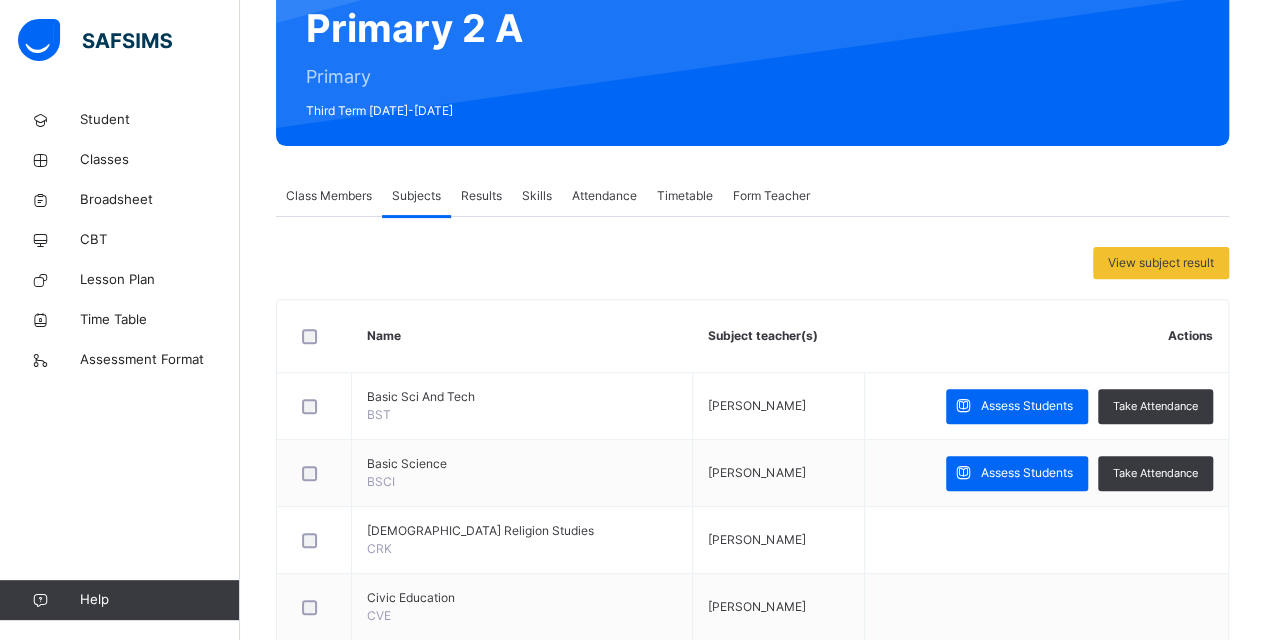 click on "Class Members" at bounding box center (329, 196) 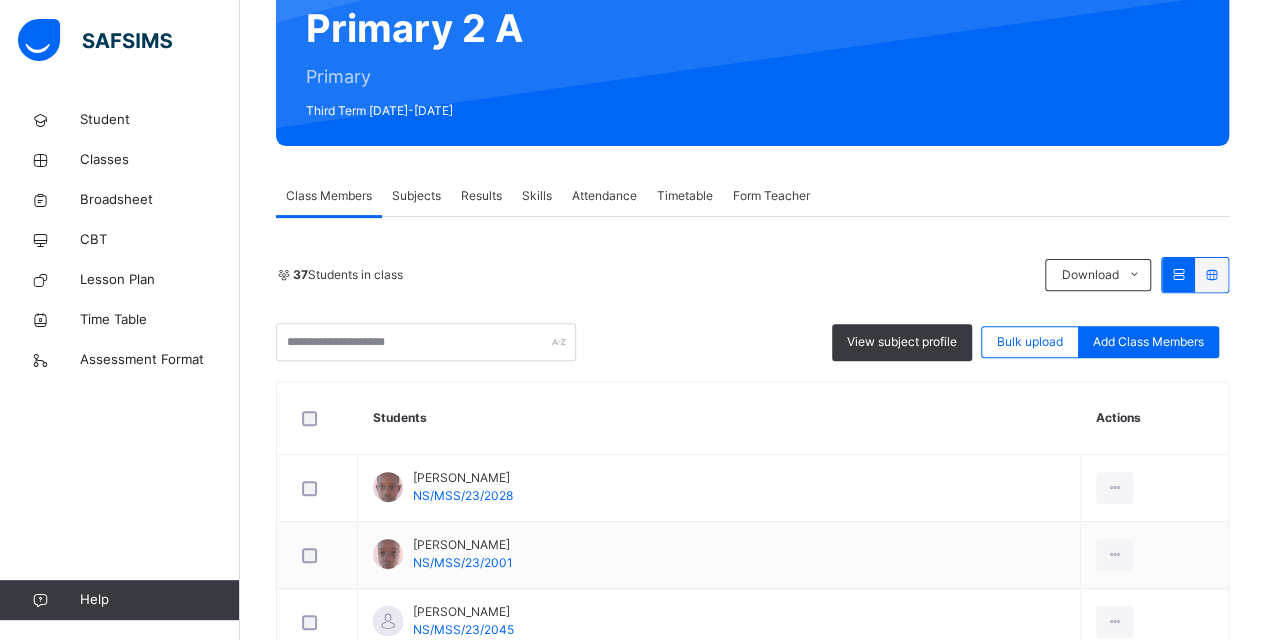 click on "Results" at bounding box center [481, 196] 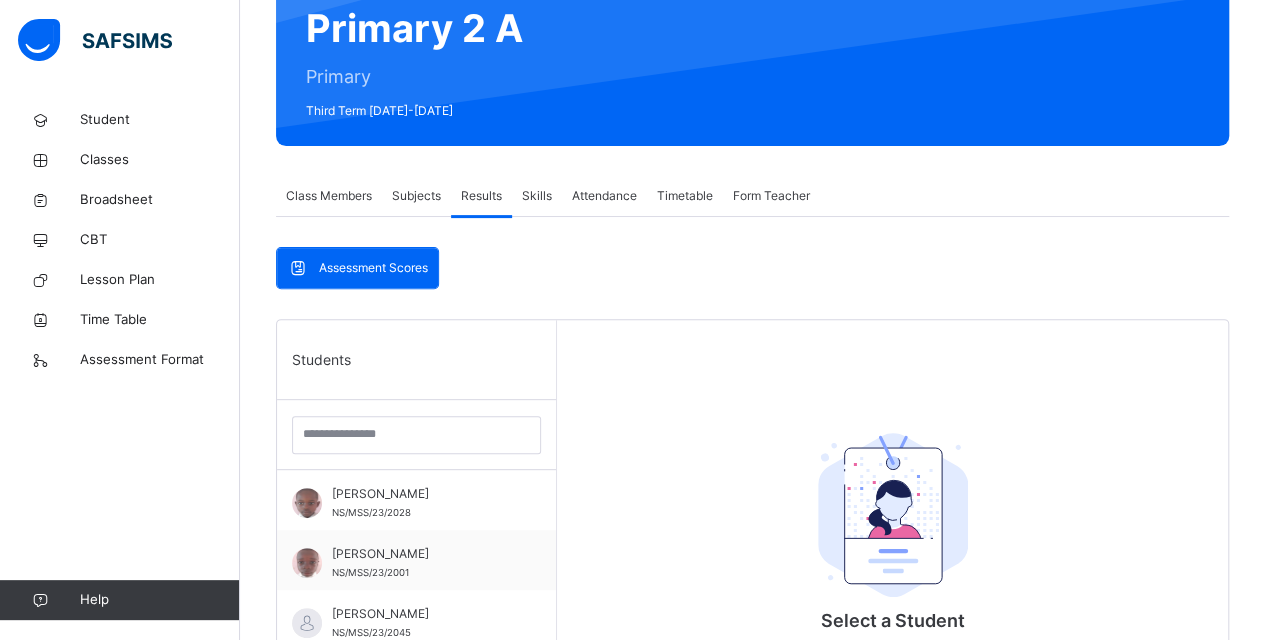 click on "Skills" at bounding box center [537, 196] 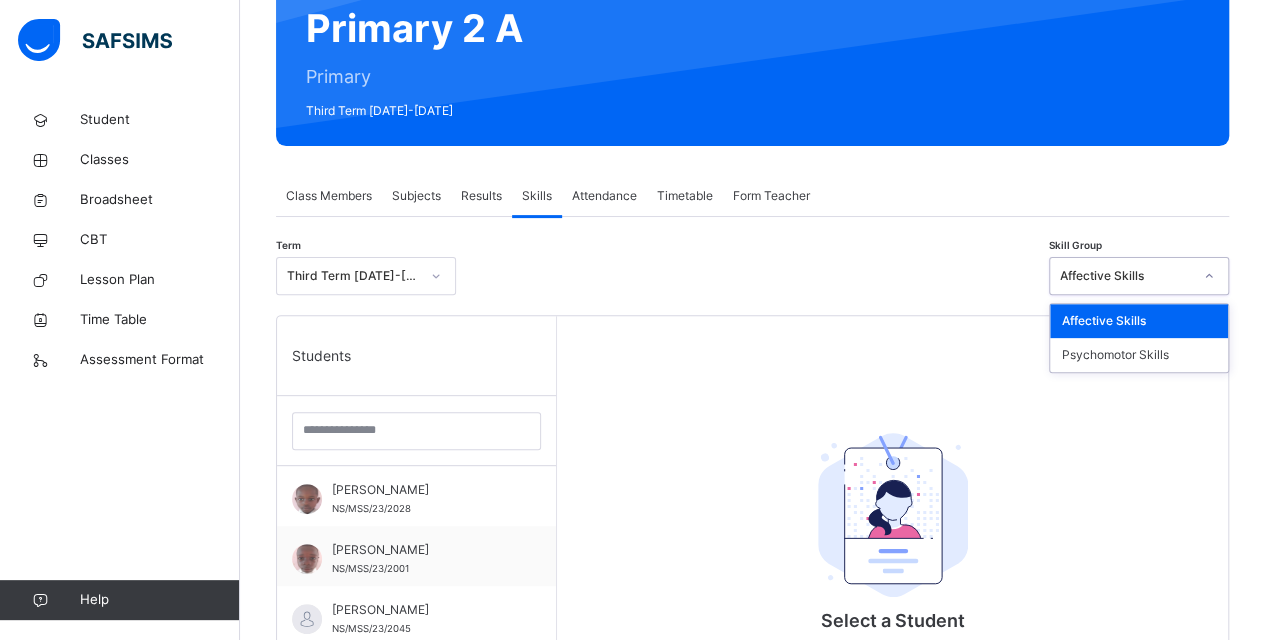 click 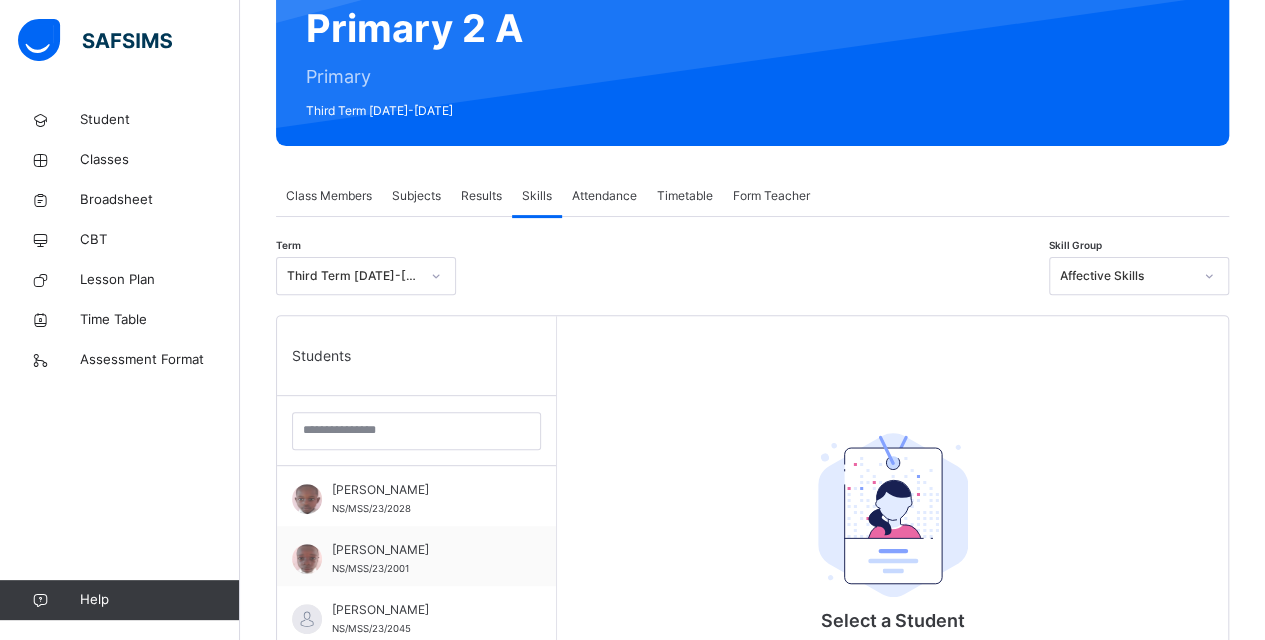 click at bounding box center (752, 276) 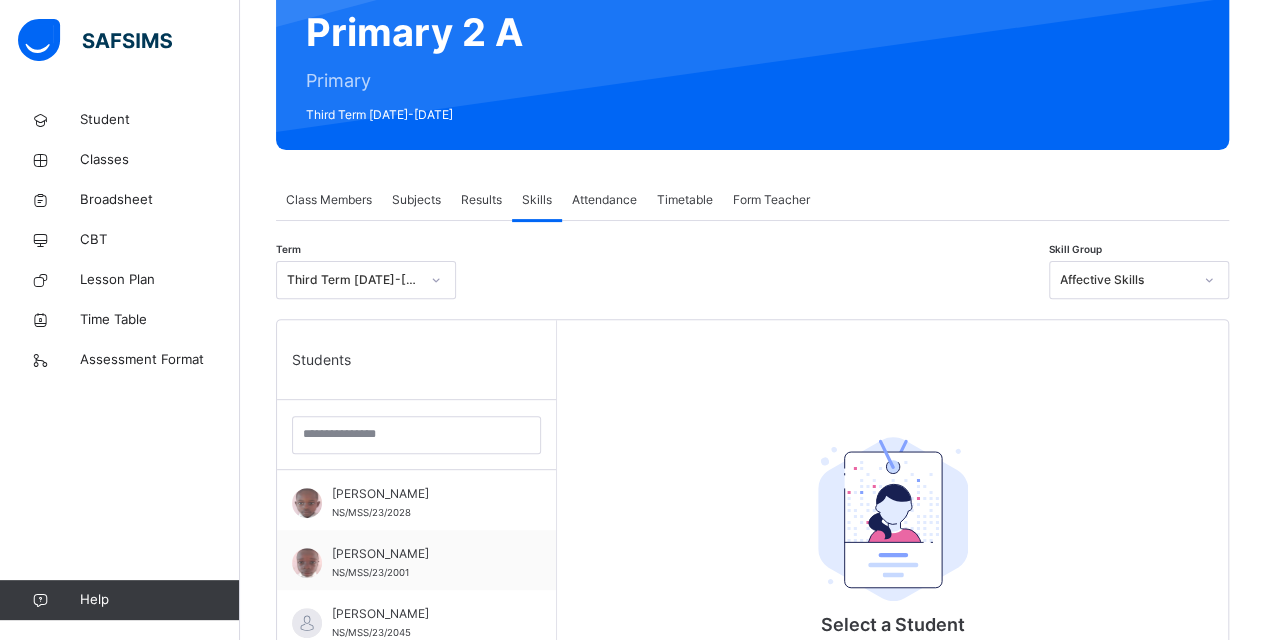 scroll, scrollTop: 100, scrollLeft: 0, axis: vertical 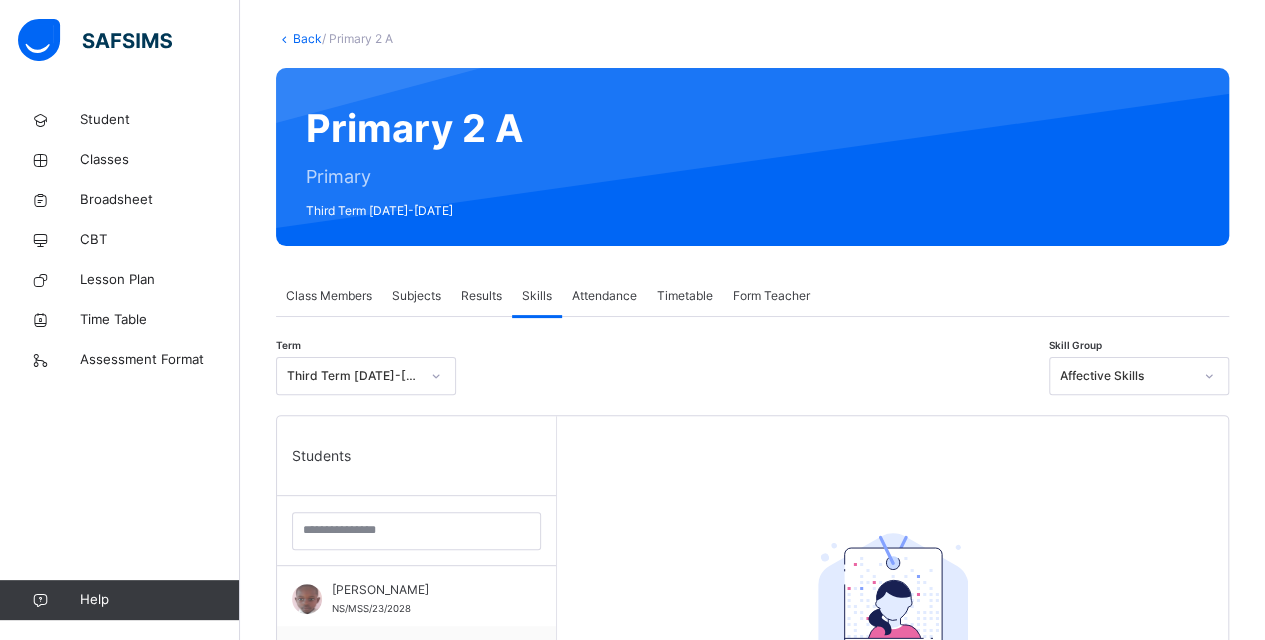 click on "Timetable" at bounding box center [685, 296] 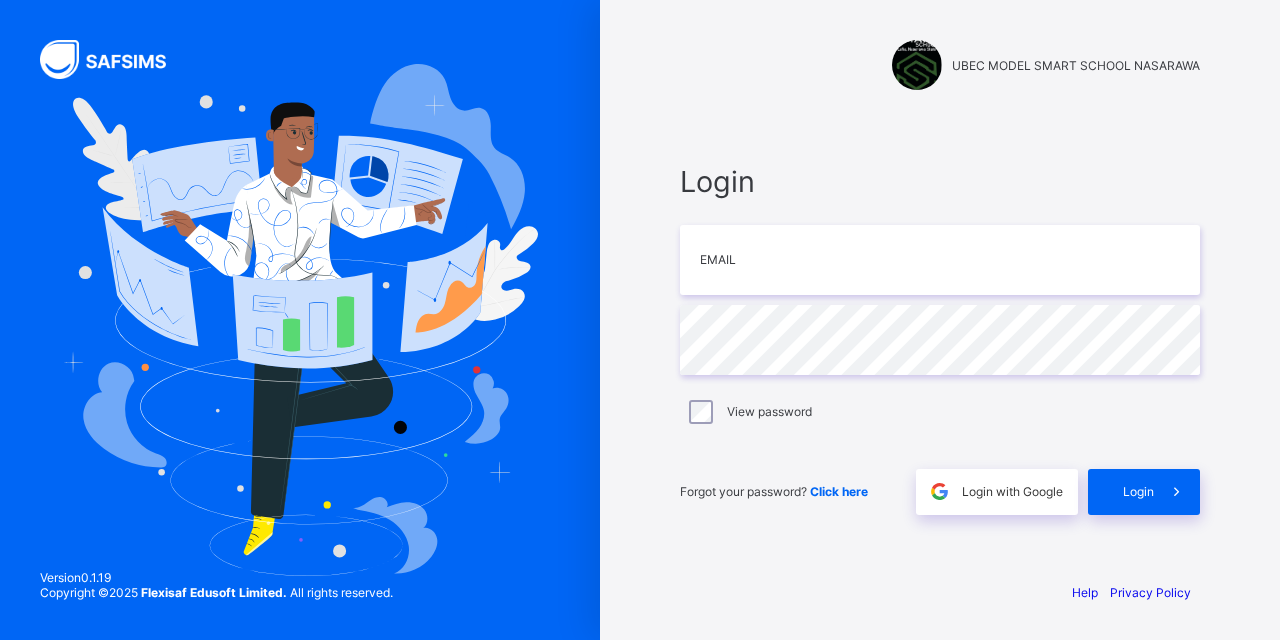 scroll, scrollTop: 0, scrollLeft: 0, axis: both 